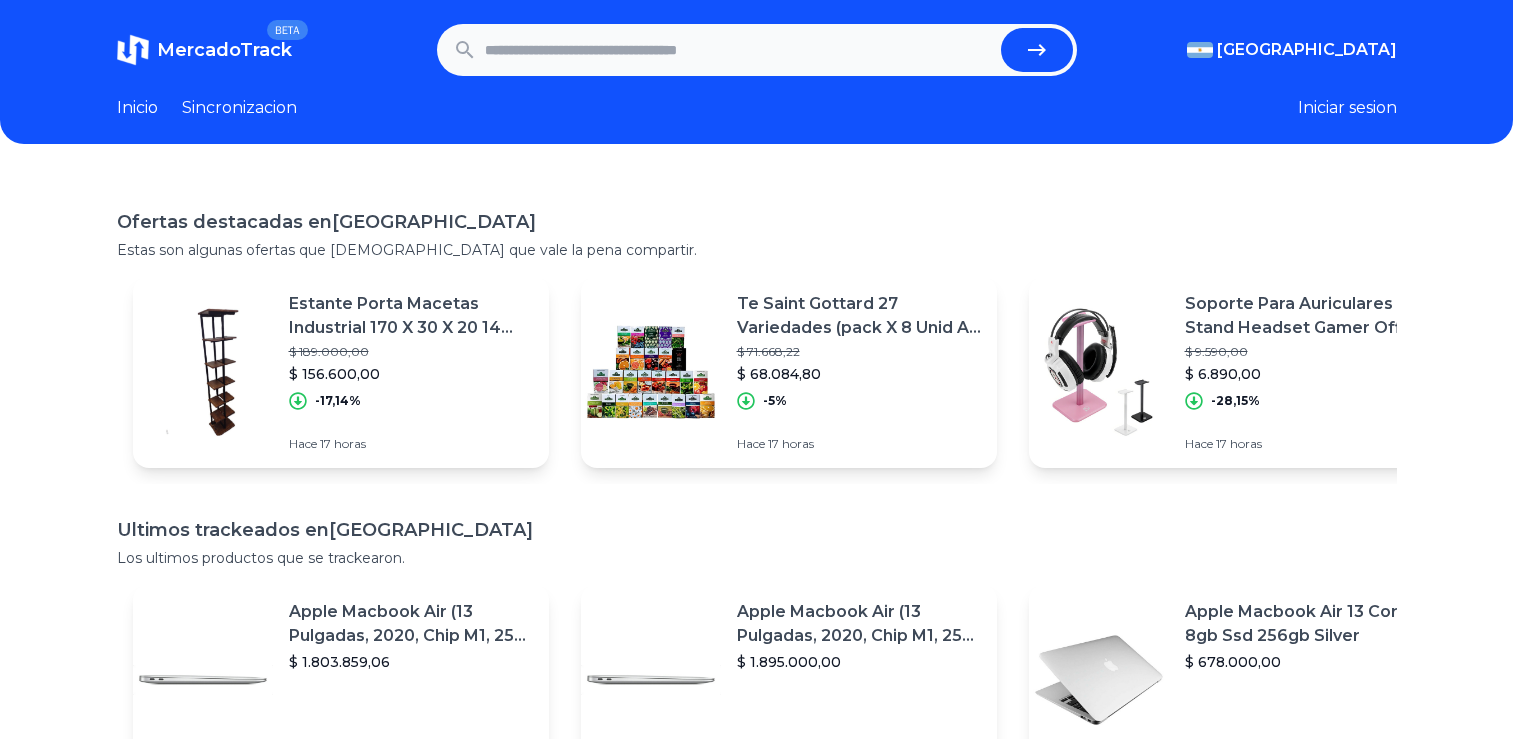 scroll, scrollTop: 0, scrollLeft: 0, axis: both 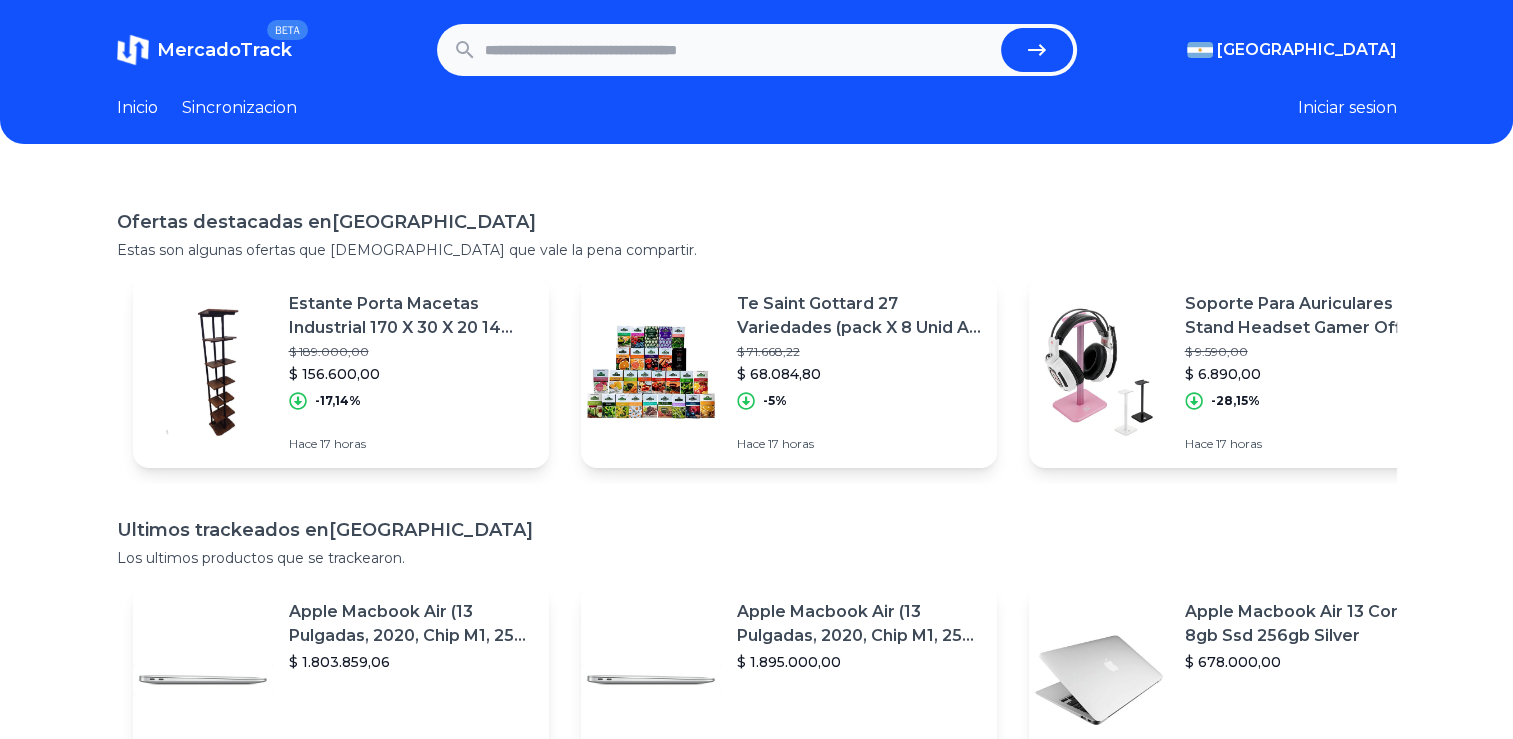 click at bounding box center [739, 50] 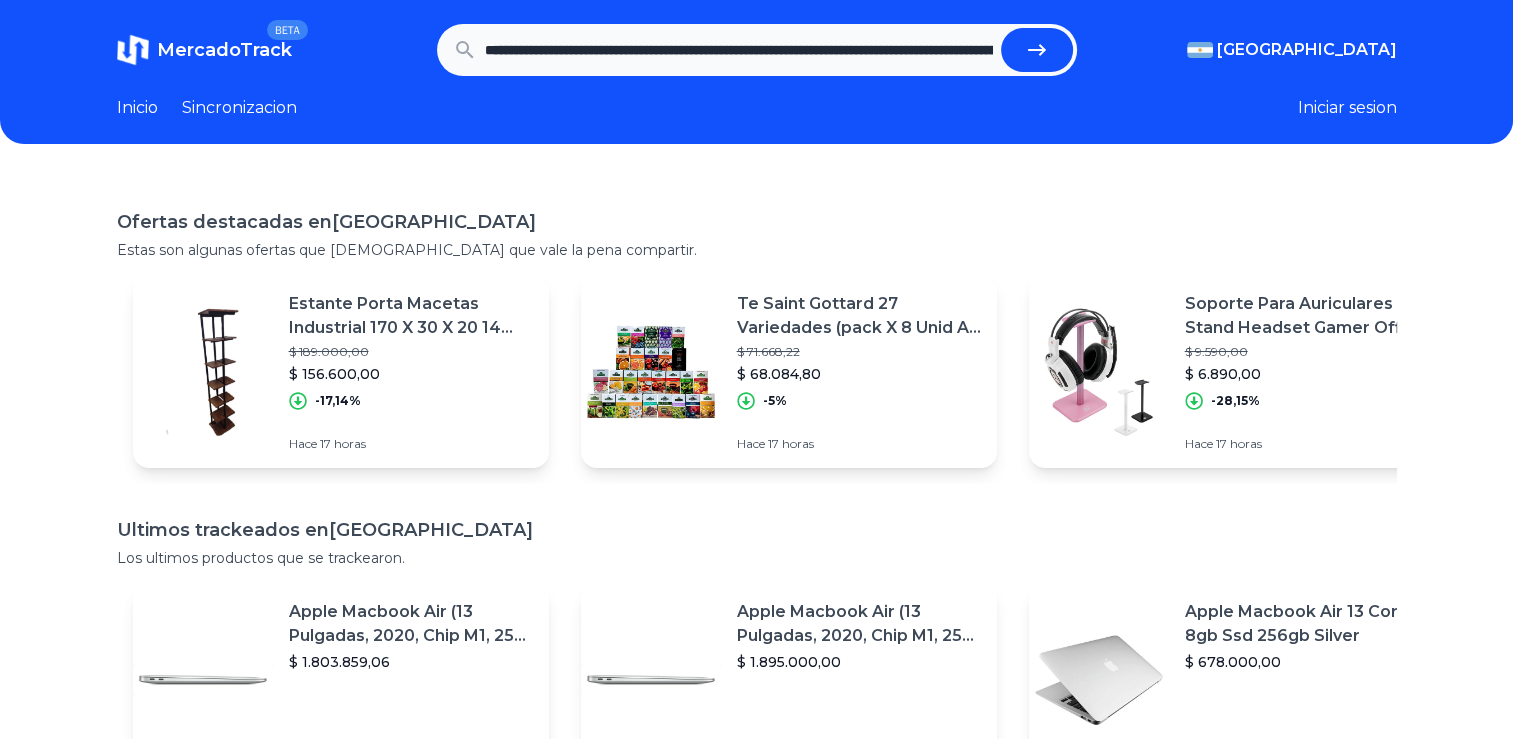scroll, scrollTop: 0, scrollLeft: 767, axis: horizontal 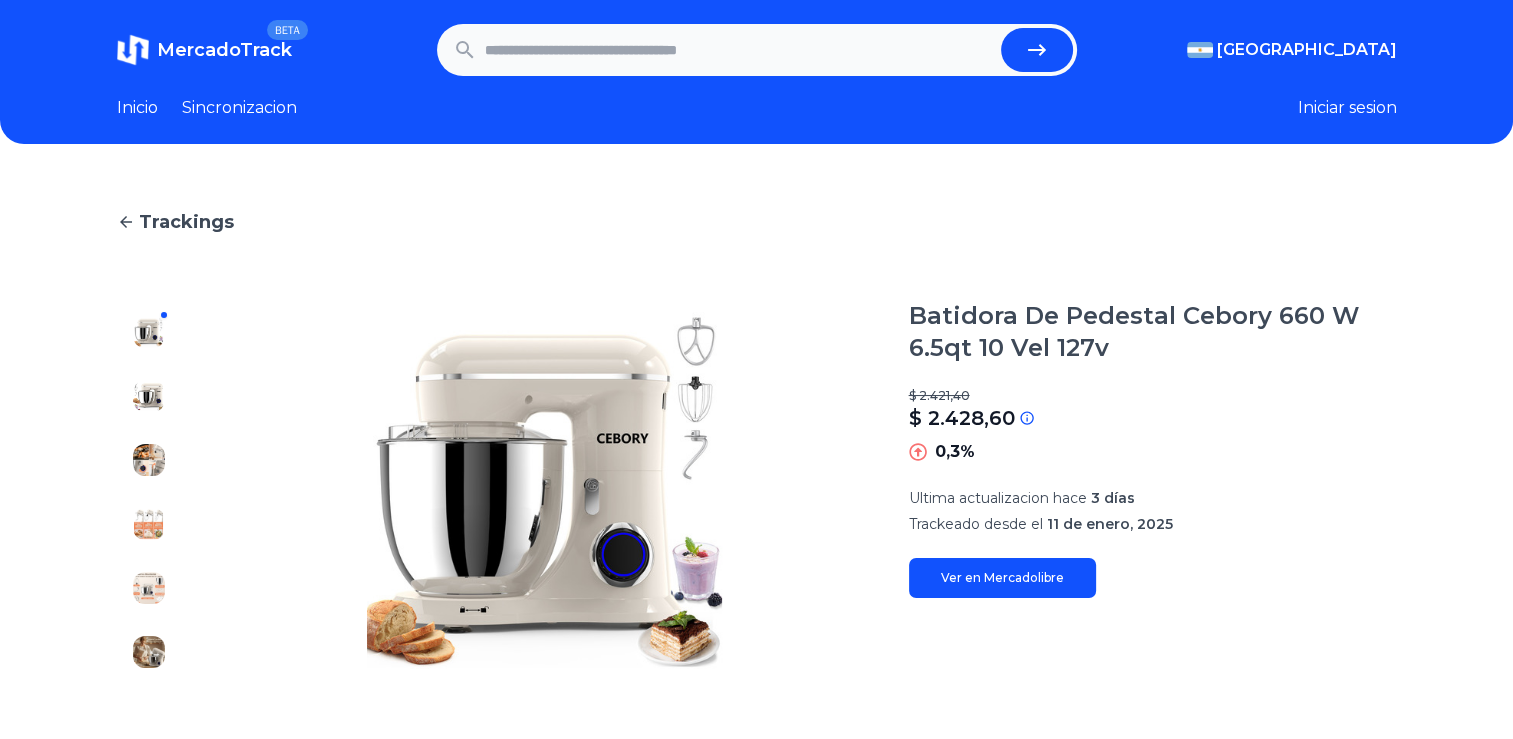 click at bounding box center (149, 396) 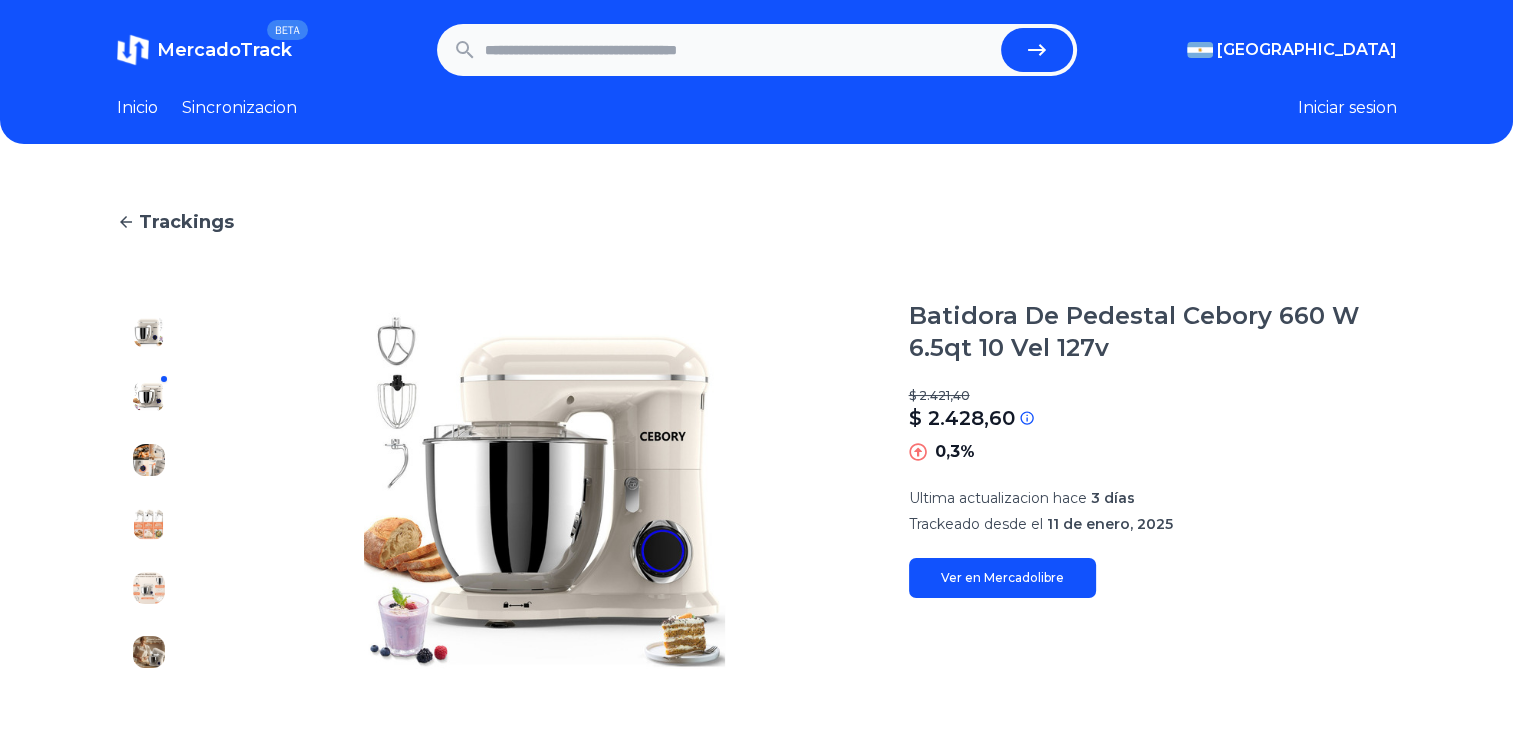 click at bounding box center (149, 492) 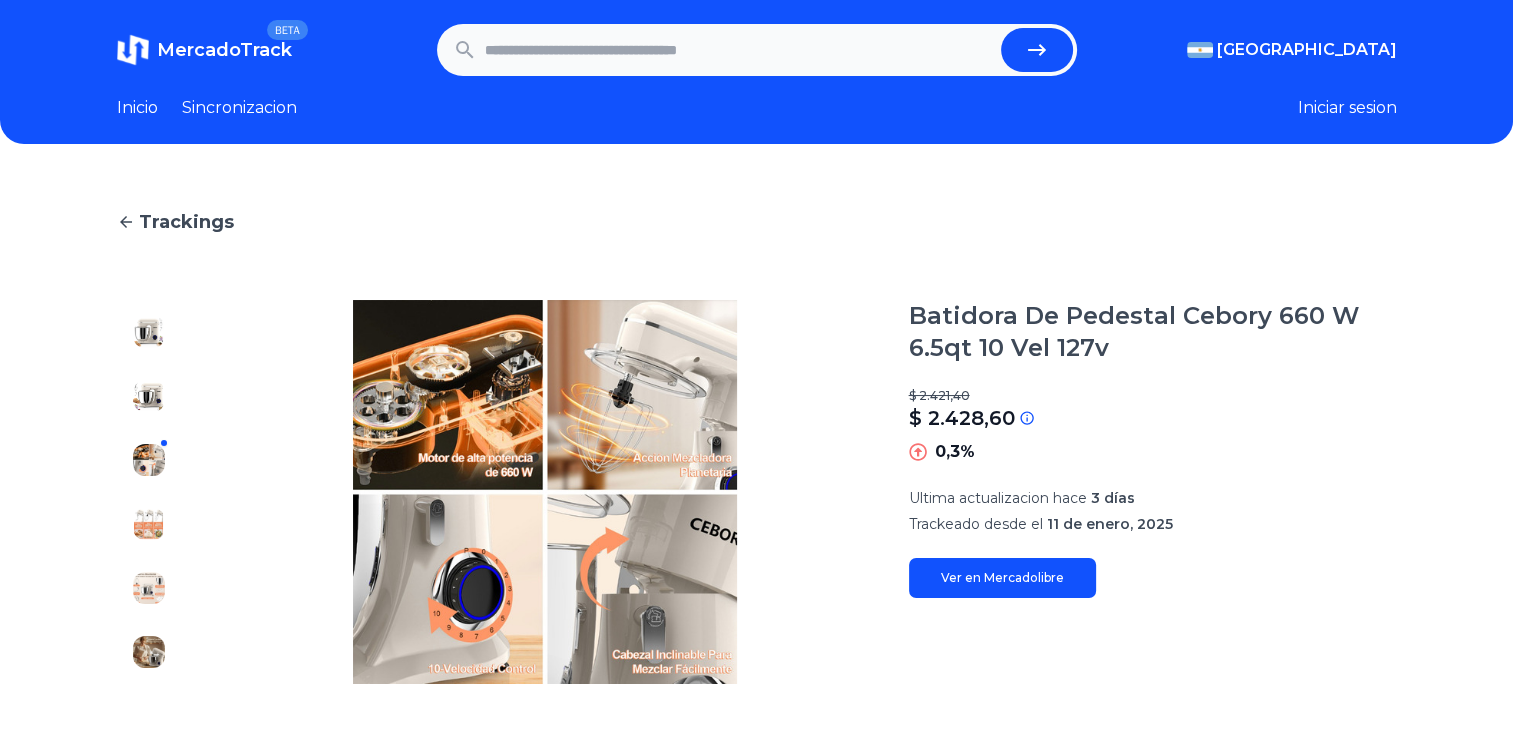 click at bounding box center [149, 524] 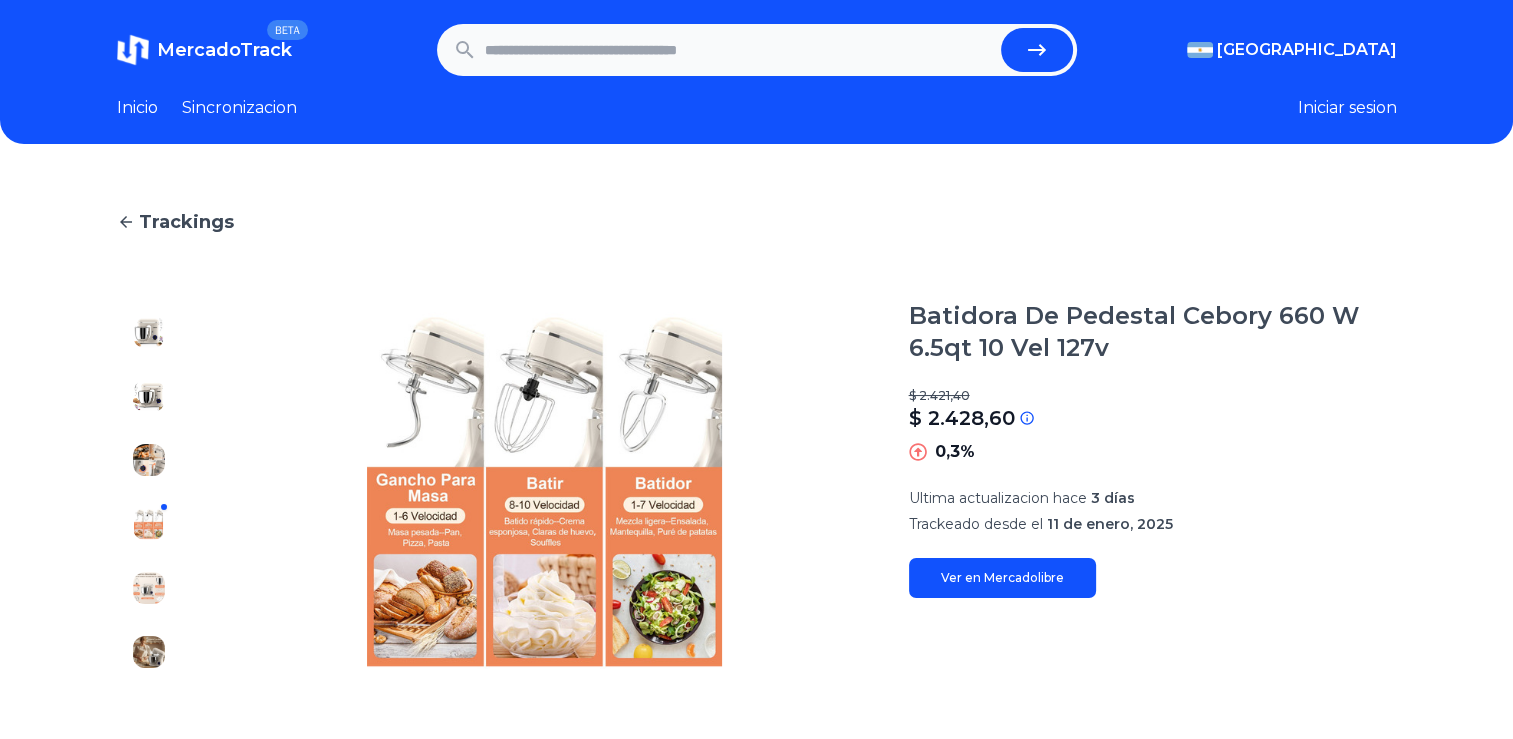 click at bounding box center [149, 588] 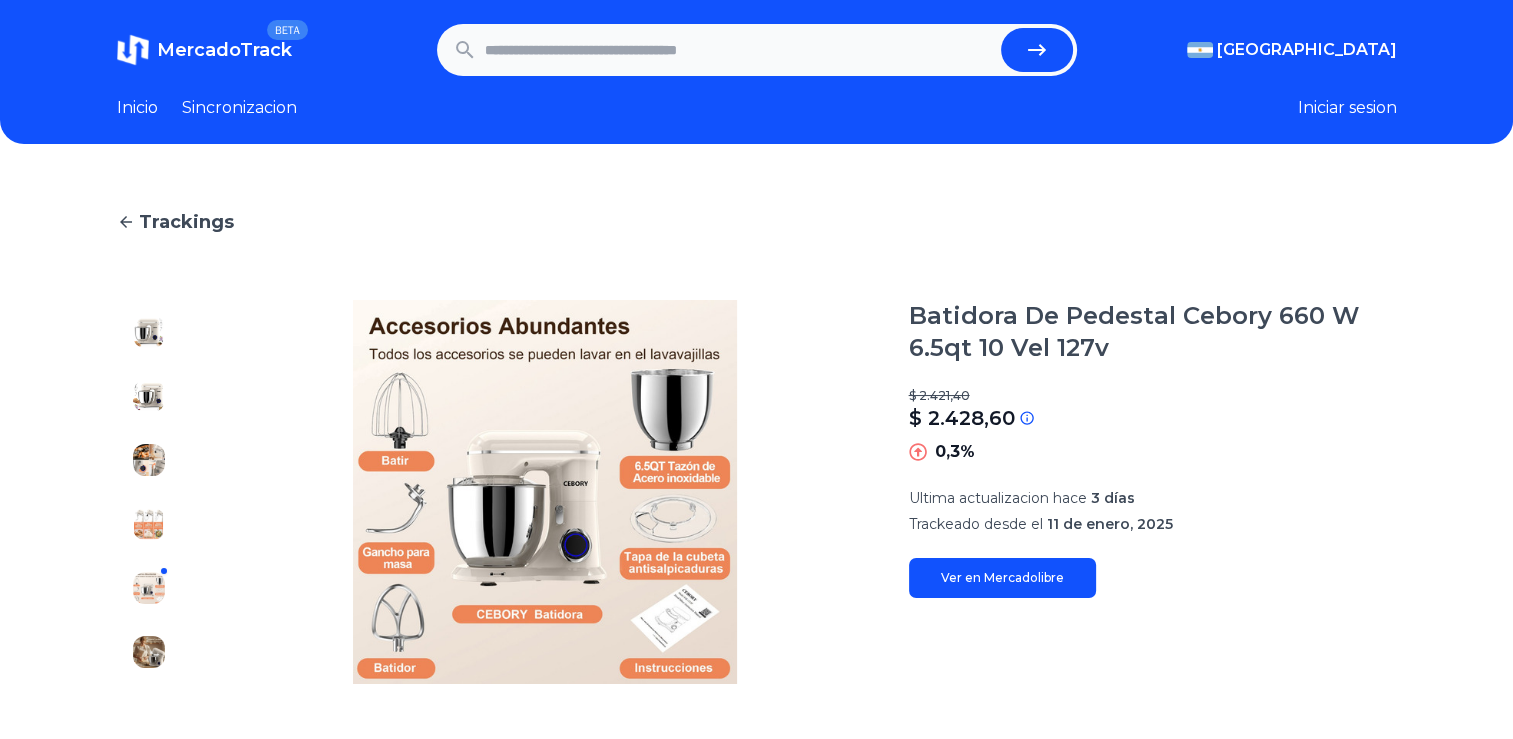 click at bounding box center (149, 652) 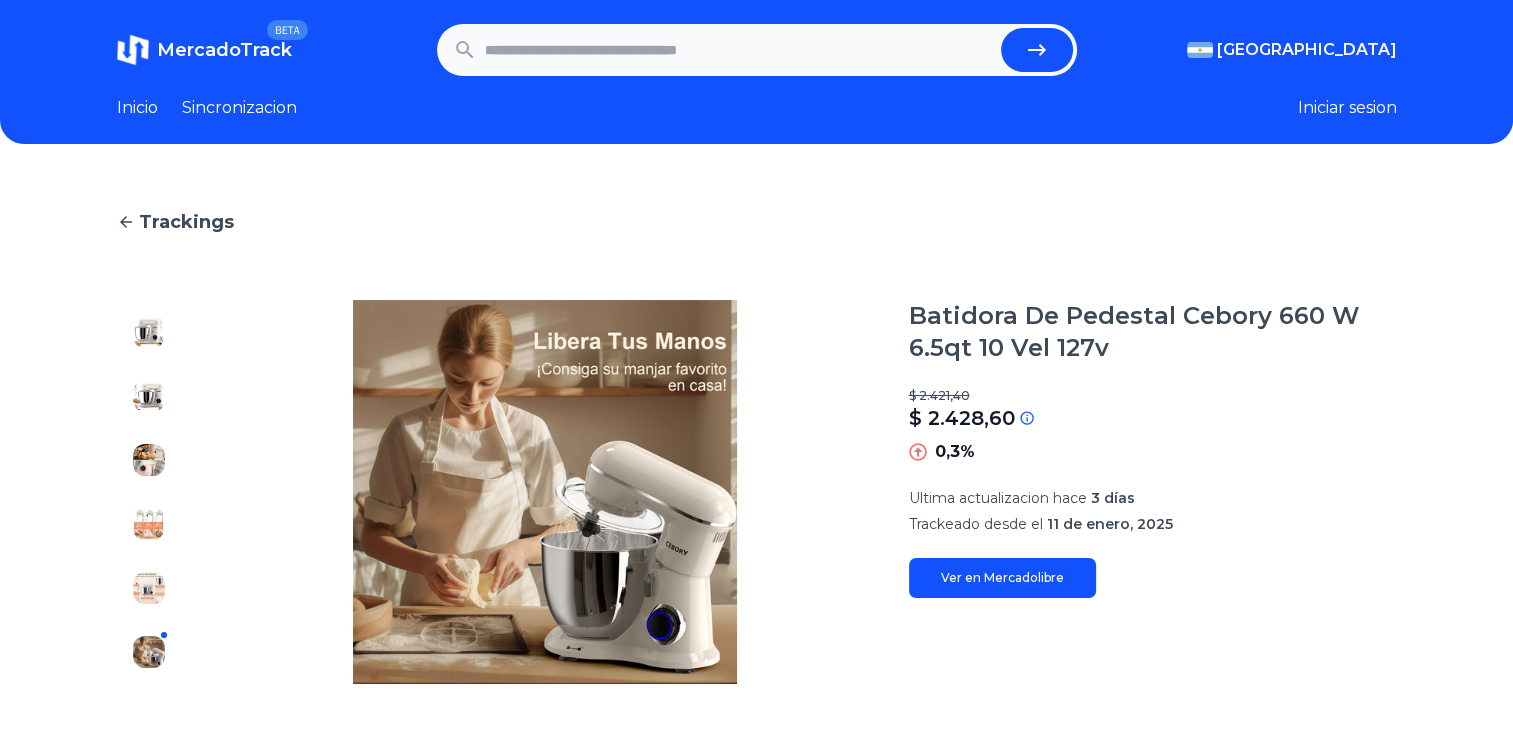 click at bounding box center (739, 50) 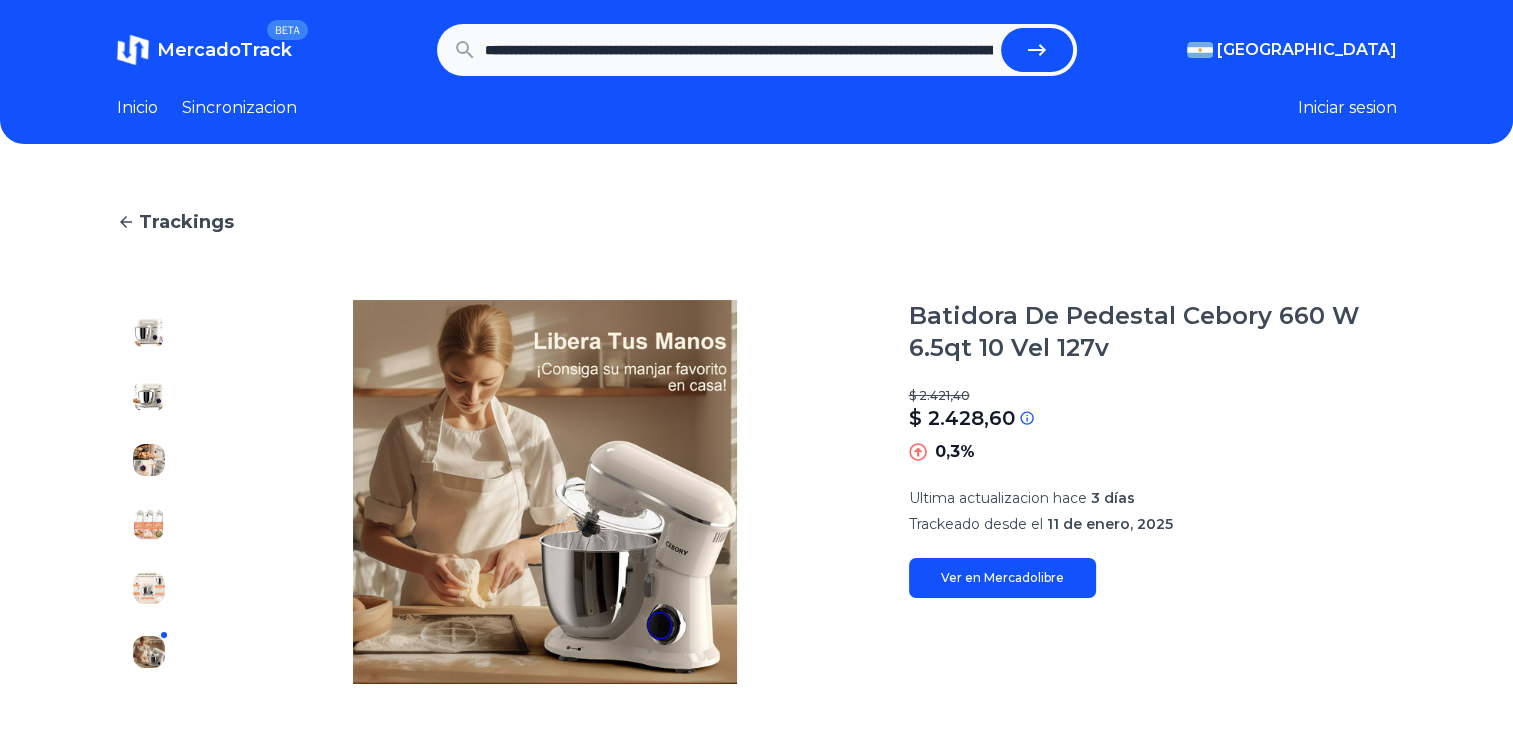 scroll, scrollTop: 0, scrollLeft: 2020, axis: horizontal 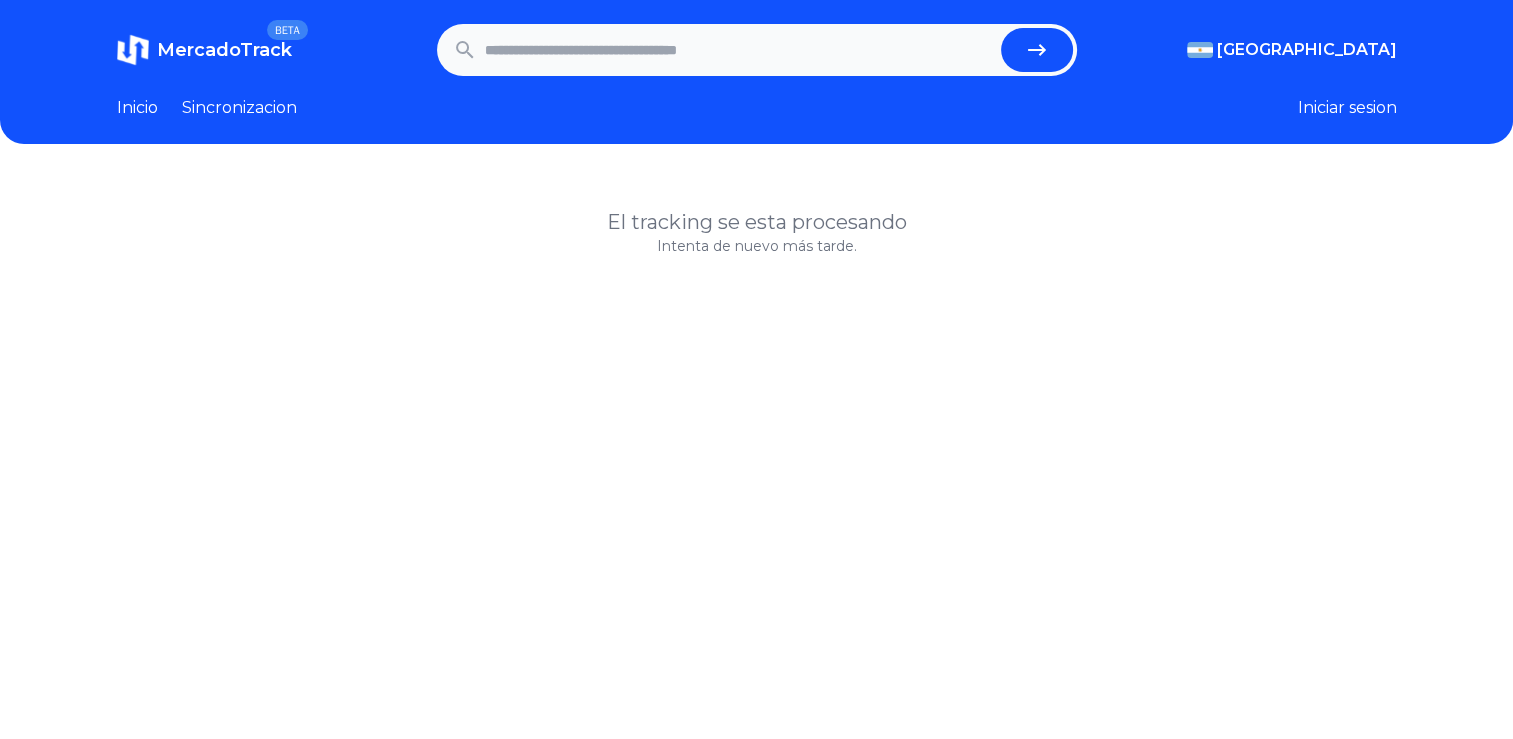 click at bounding box center (739, 50) 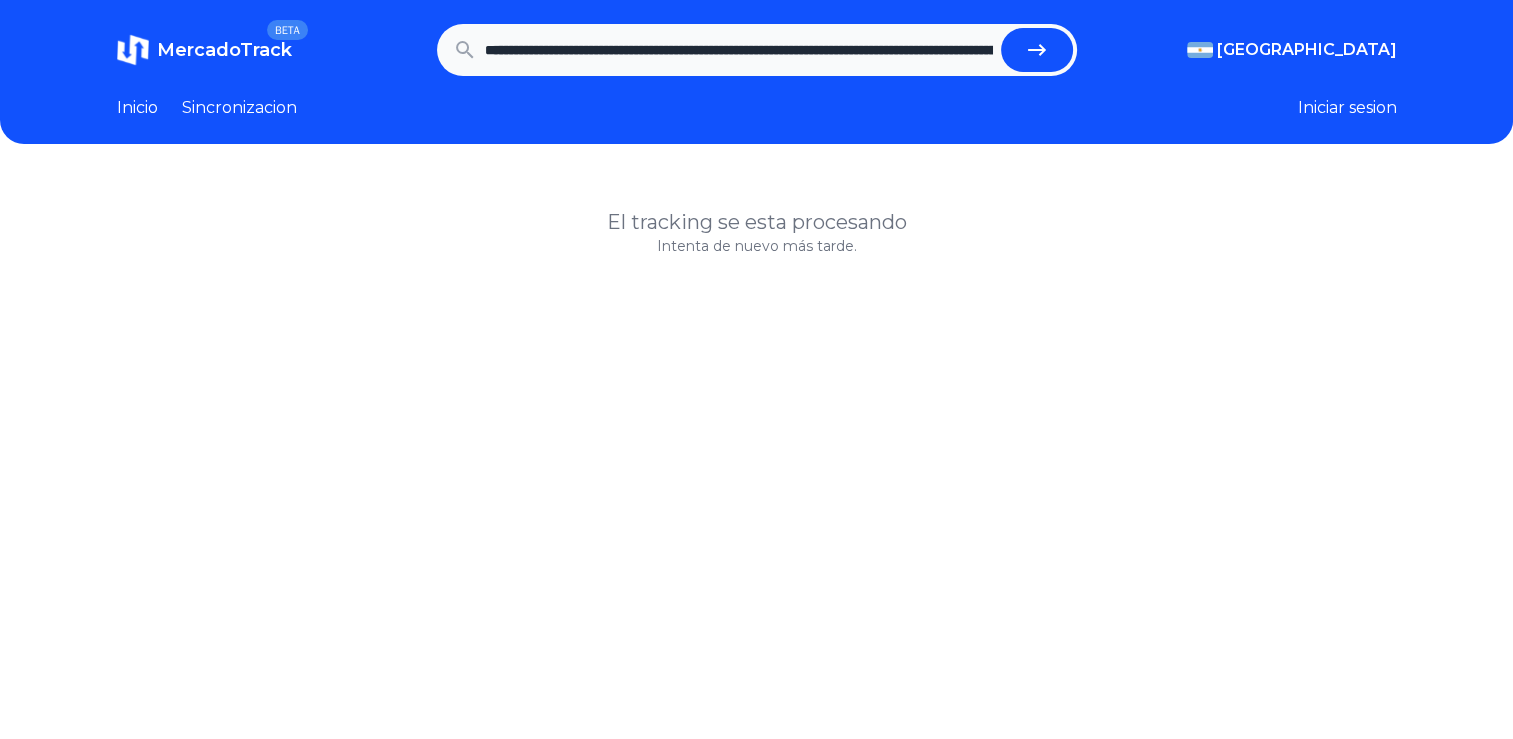 scroll, scrollTop: 0, scrollLeft: 2020, axis: horizontal 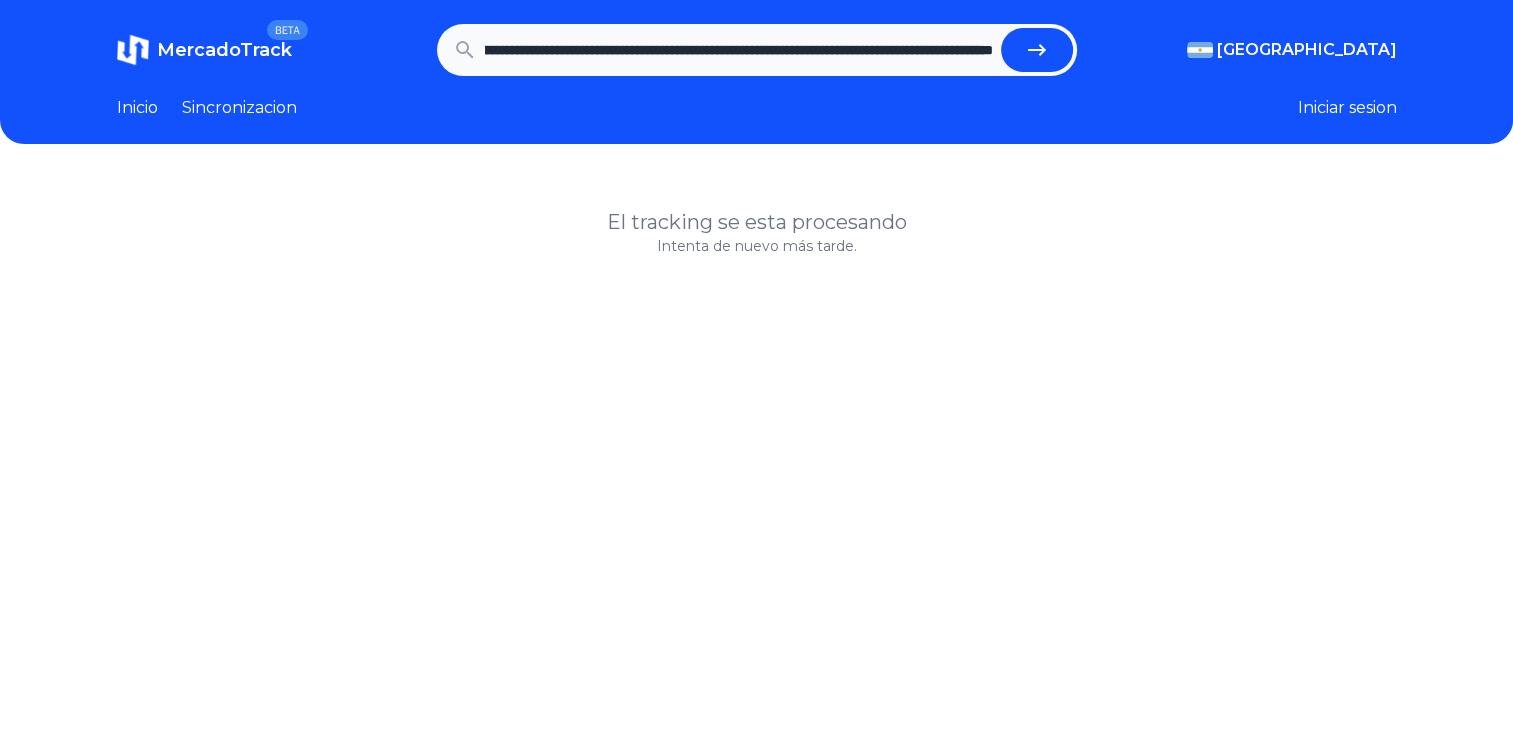 click at bounding box center [1037, 50] 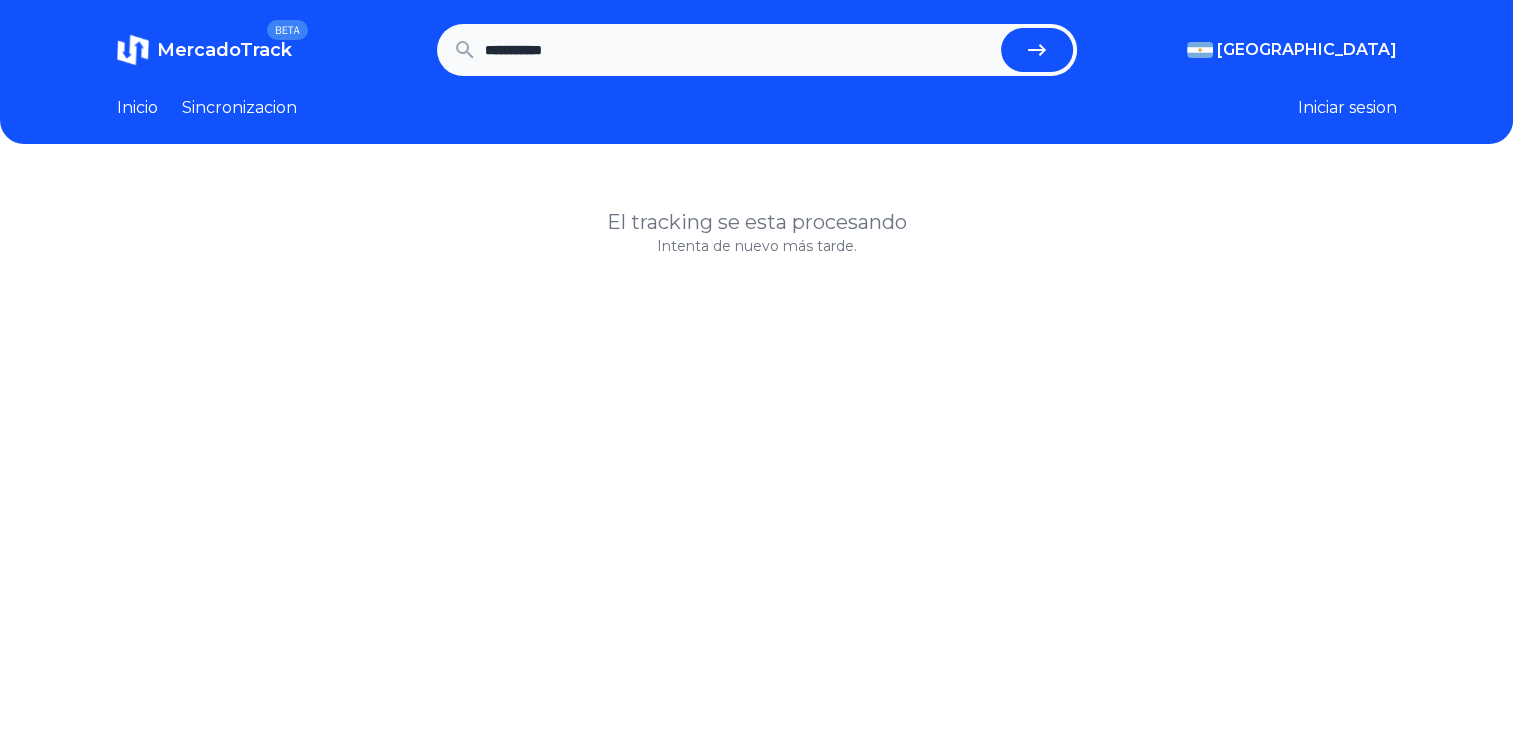 scroll, scrollTop: 0, scrollLeft: 0, axis: both 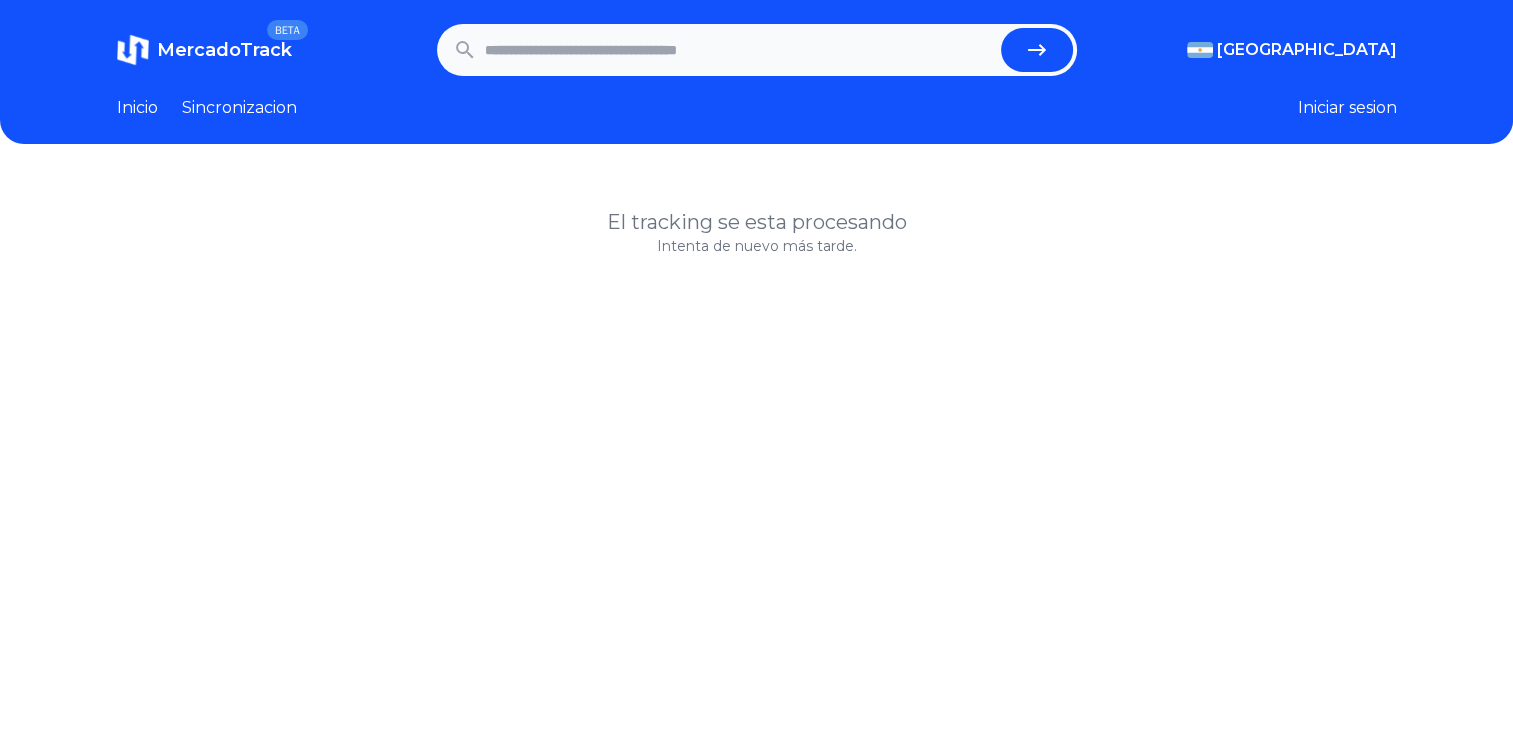 click at bounding box center (739, 50) 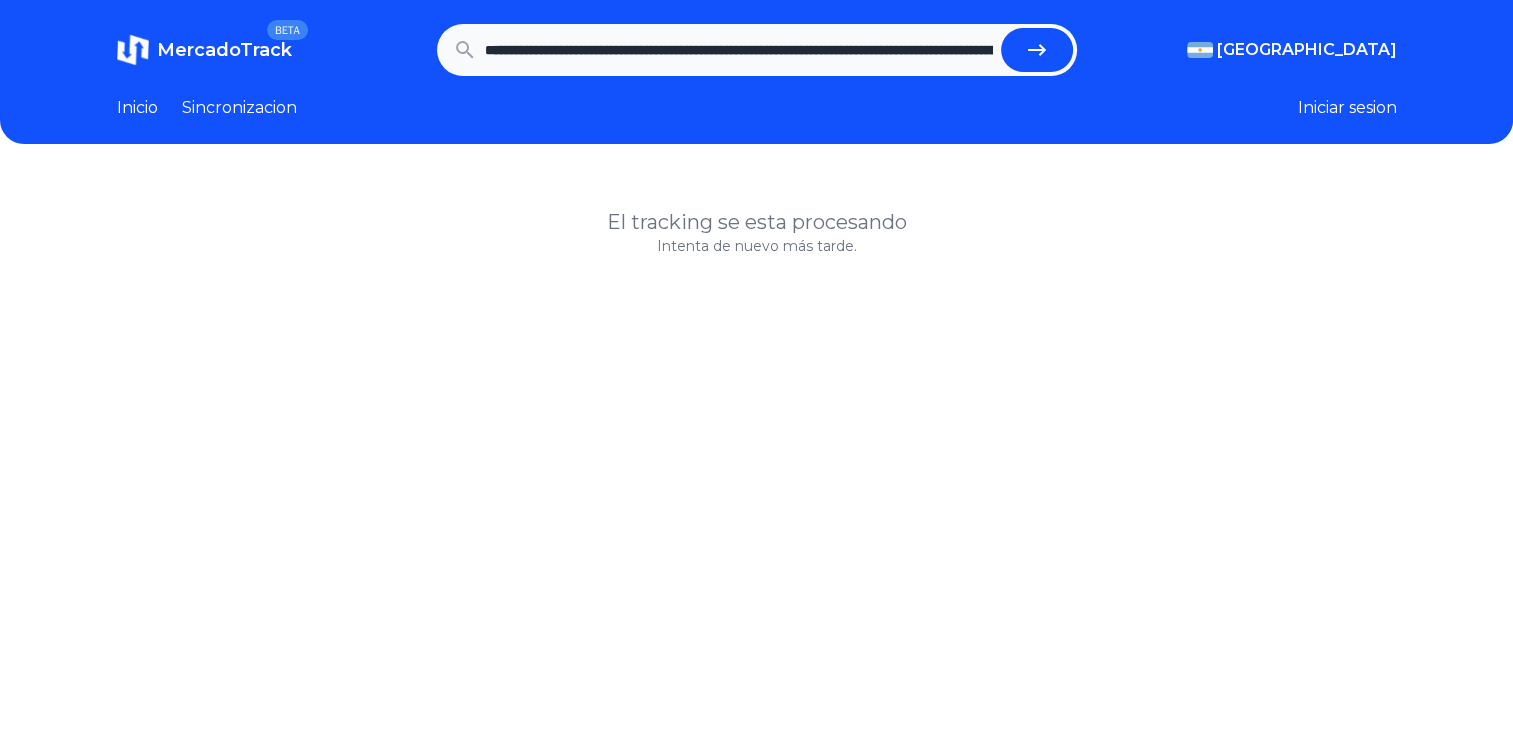 scroll, scrollTop: 0, scrollLeft: 2803, axis: horizontal 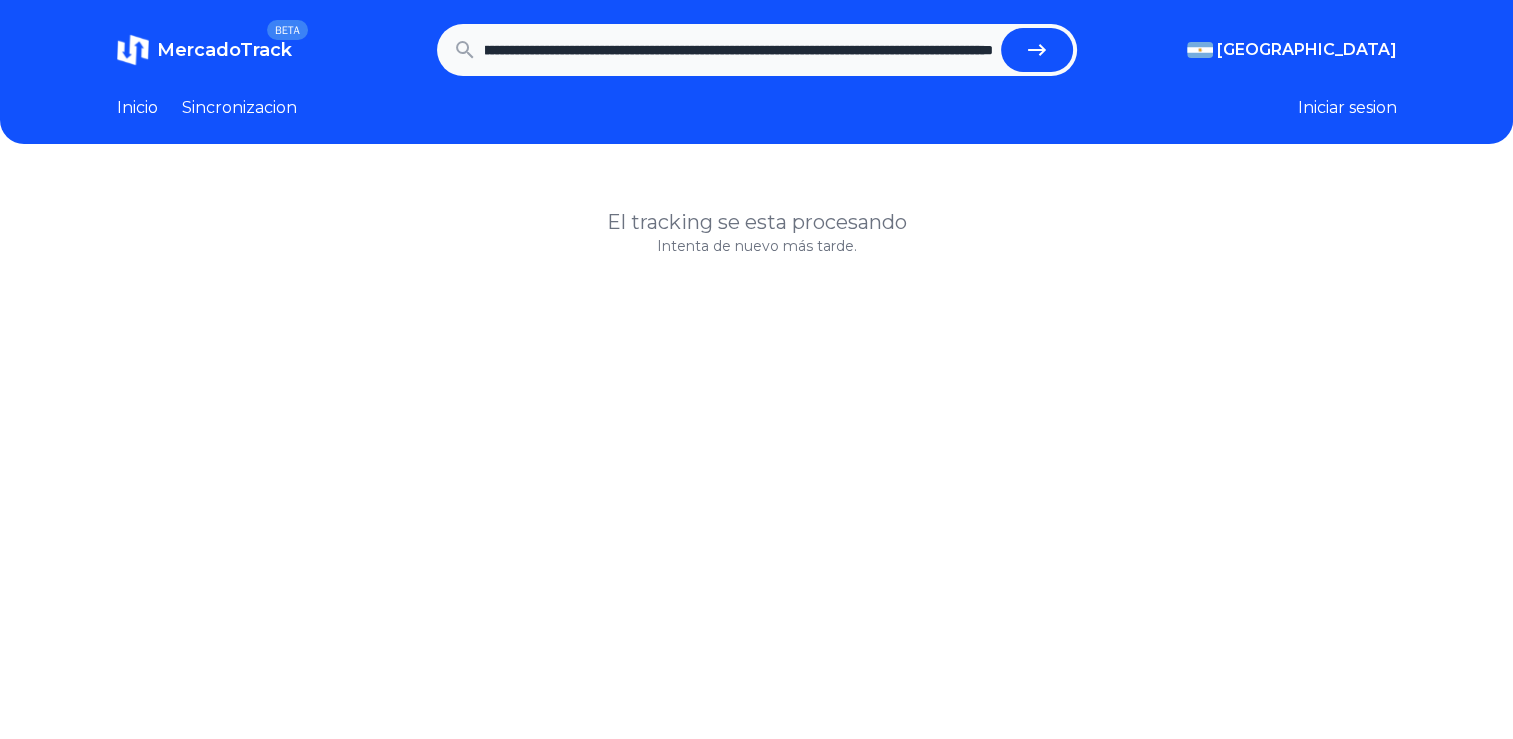 click at bounding box center (1037, 50) 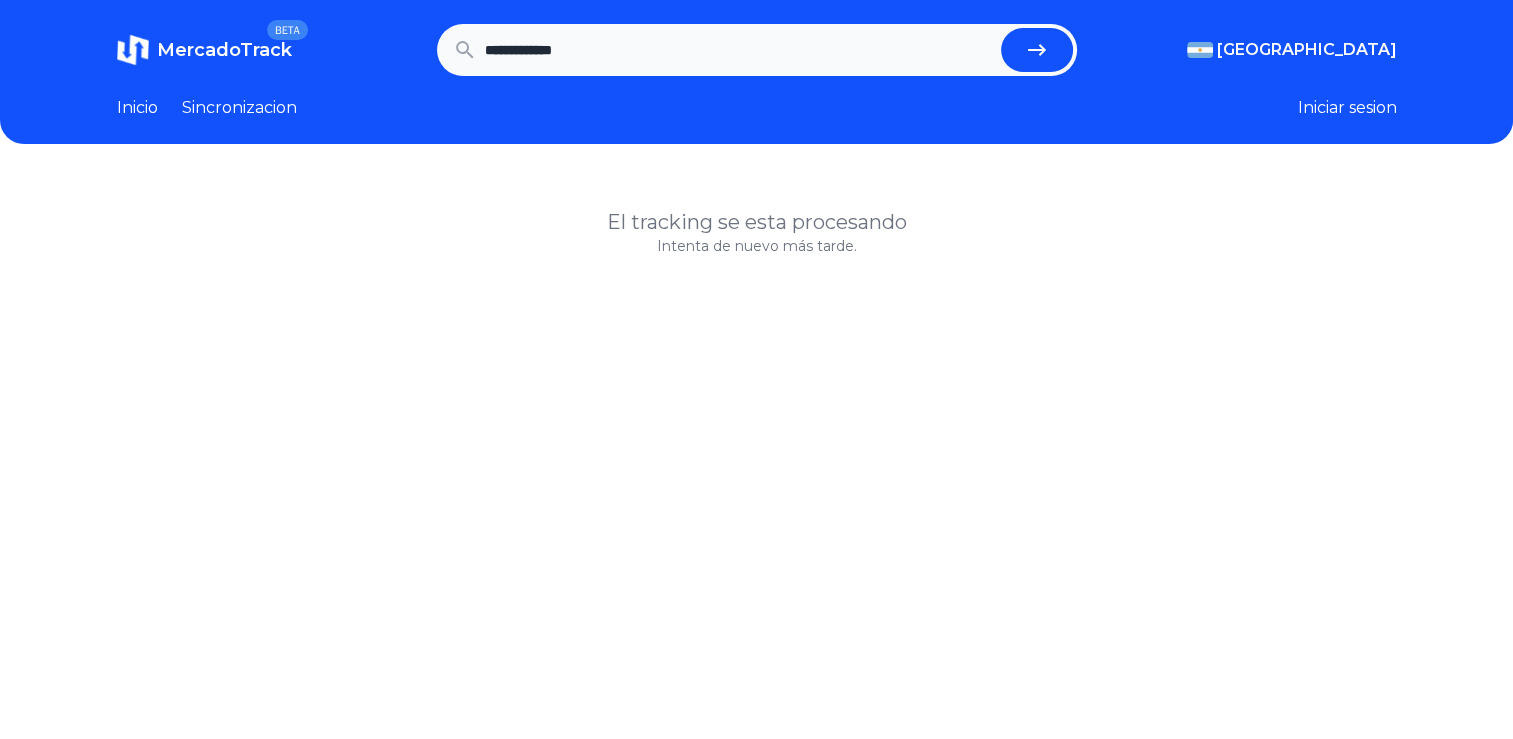 scroll, scrollTop: 0, scrollLeft: 0, axis: both 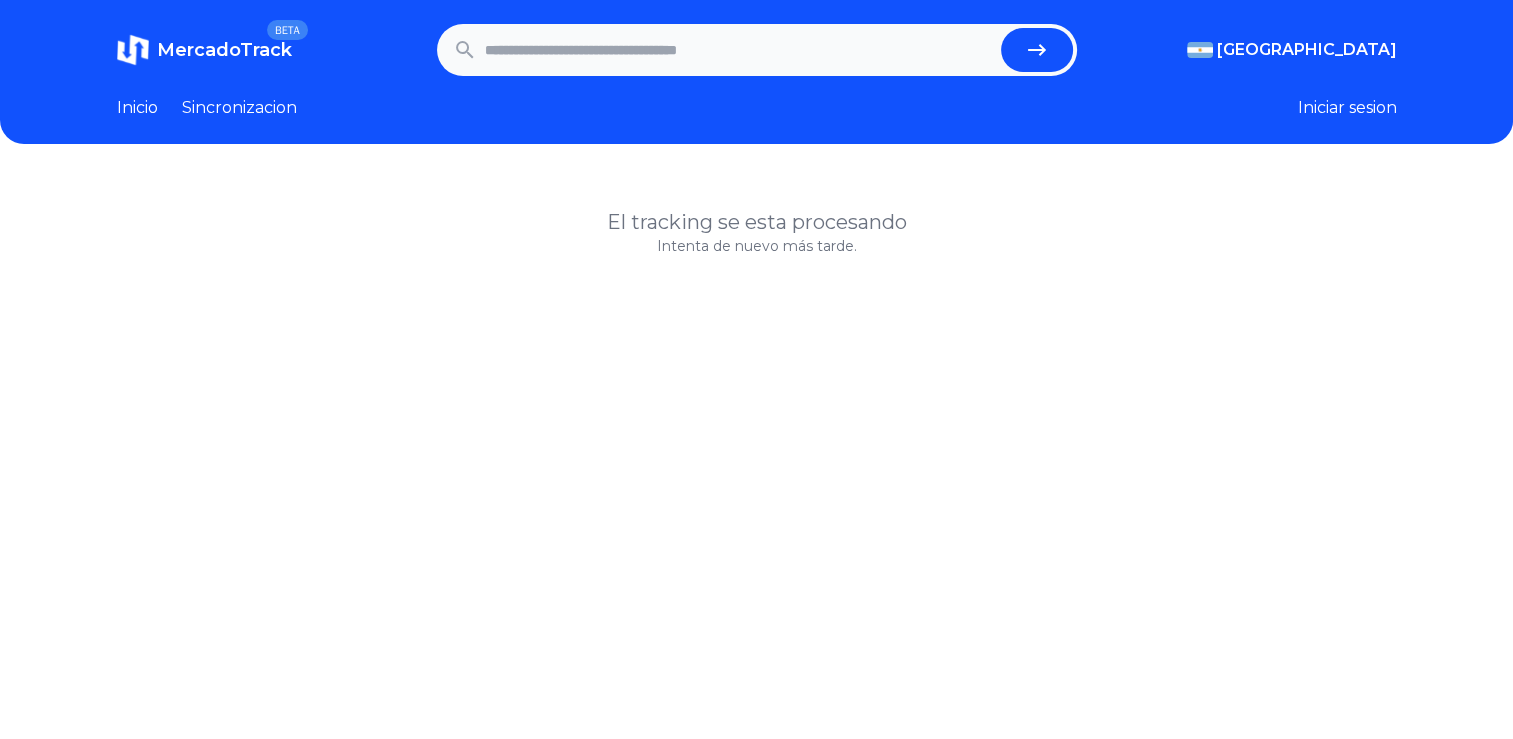 click at bounding box center [739, 50] 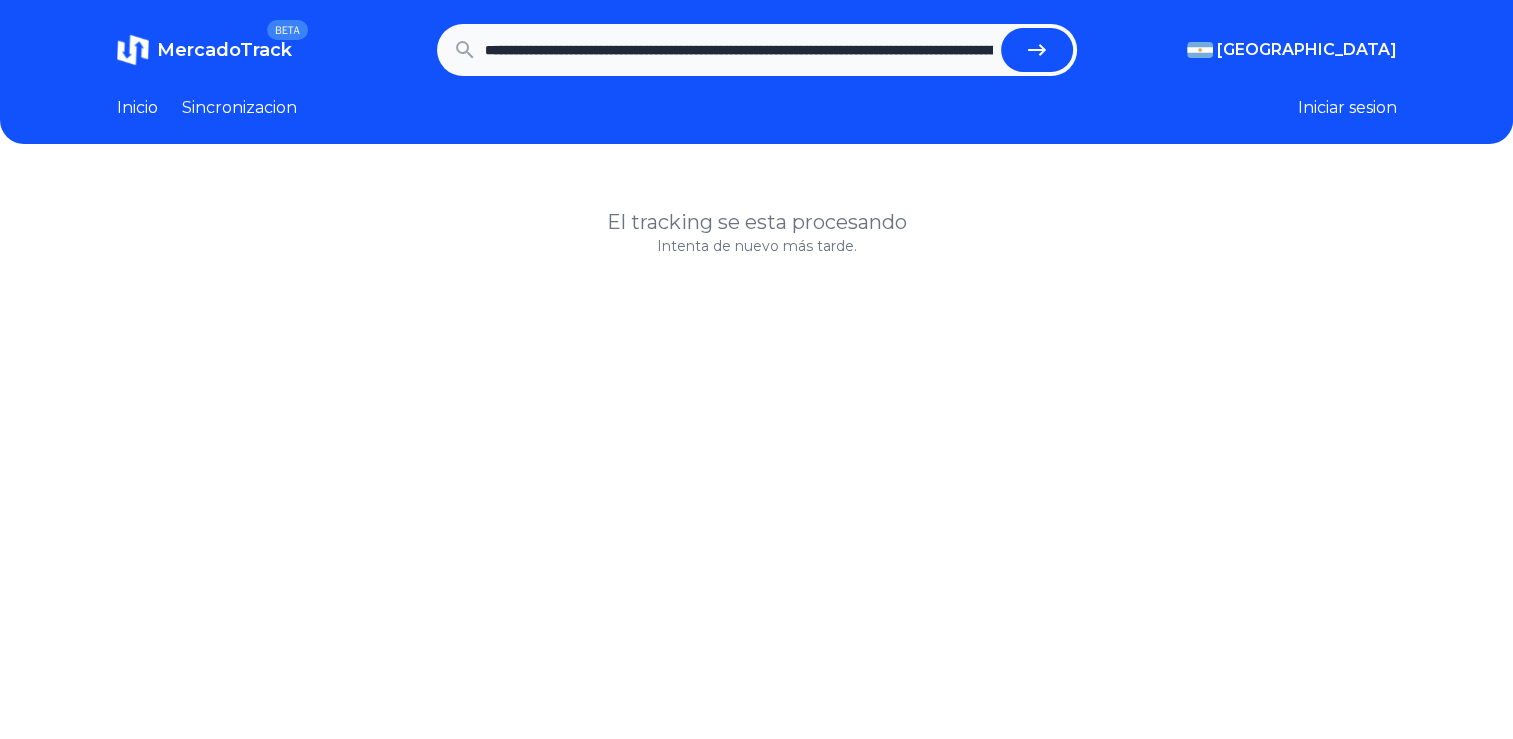 scroll, scrollTop: 0, scrollLeft: 3615, axis: horizontal 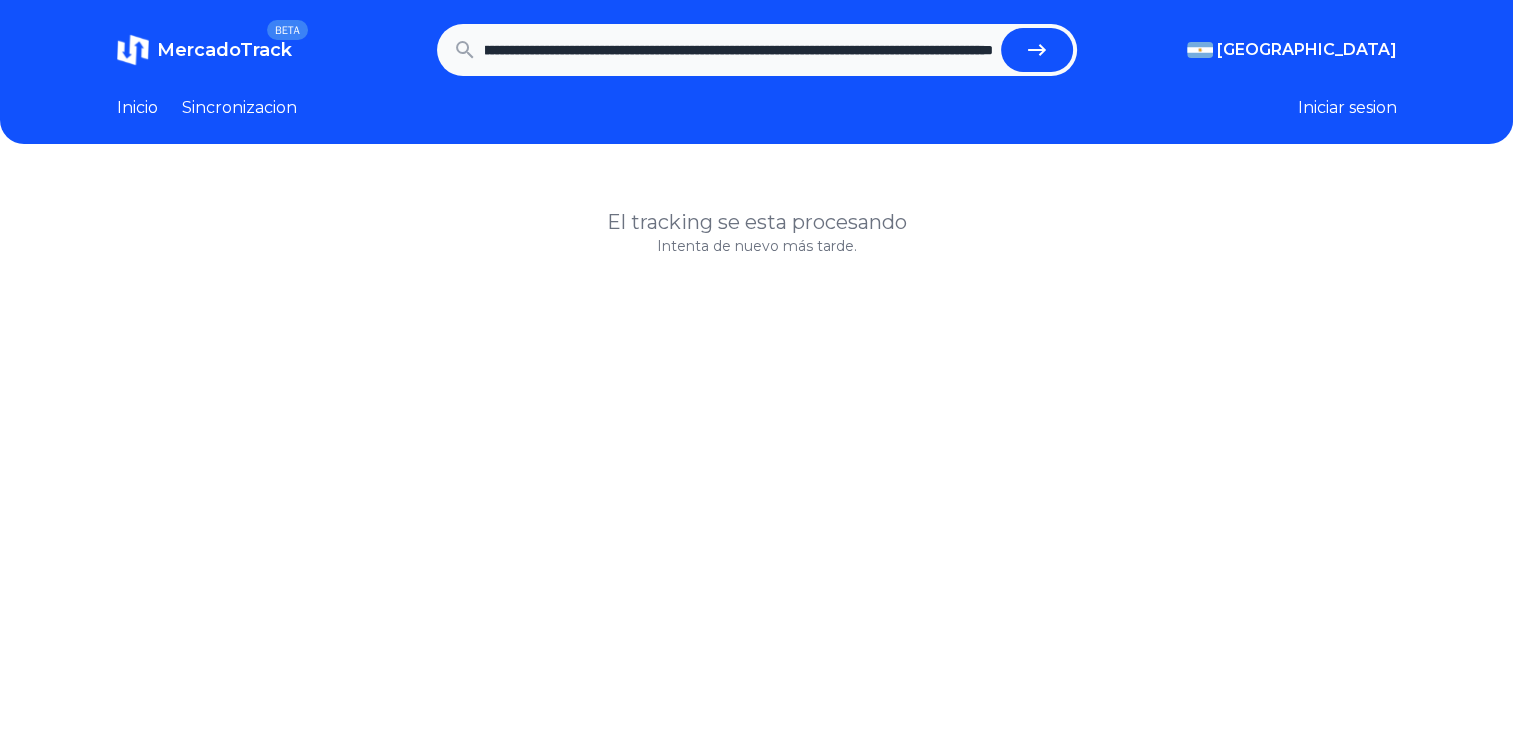 click at bounding box center [1037, 50] 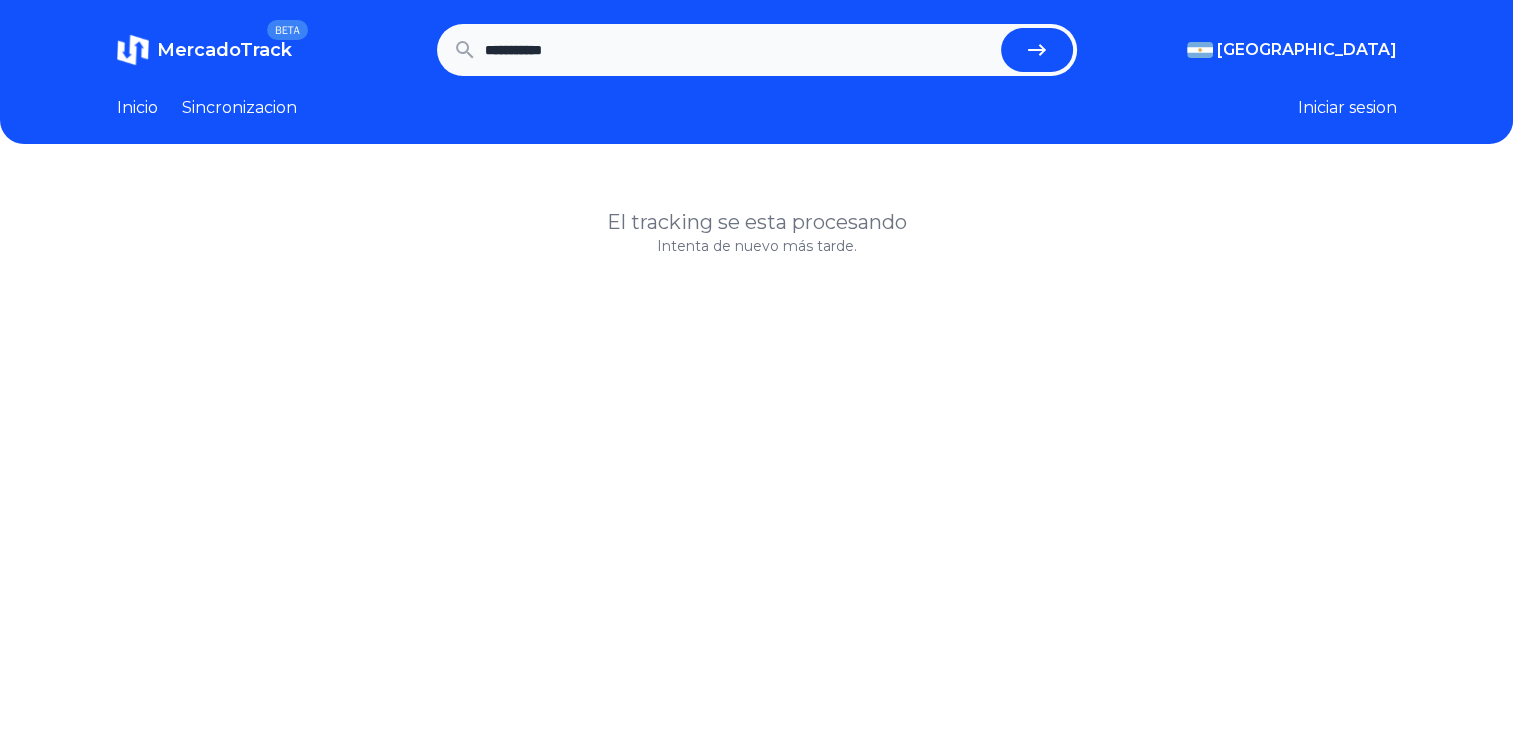 scroll, scrollTop: 0, scrollLeft: 0, axis: both 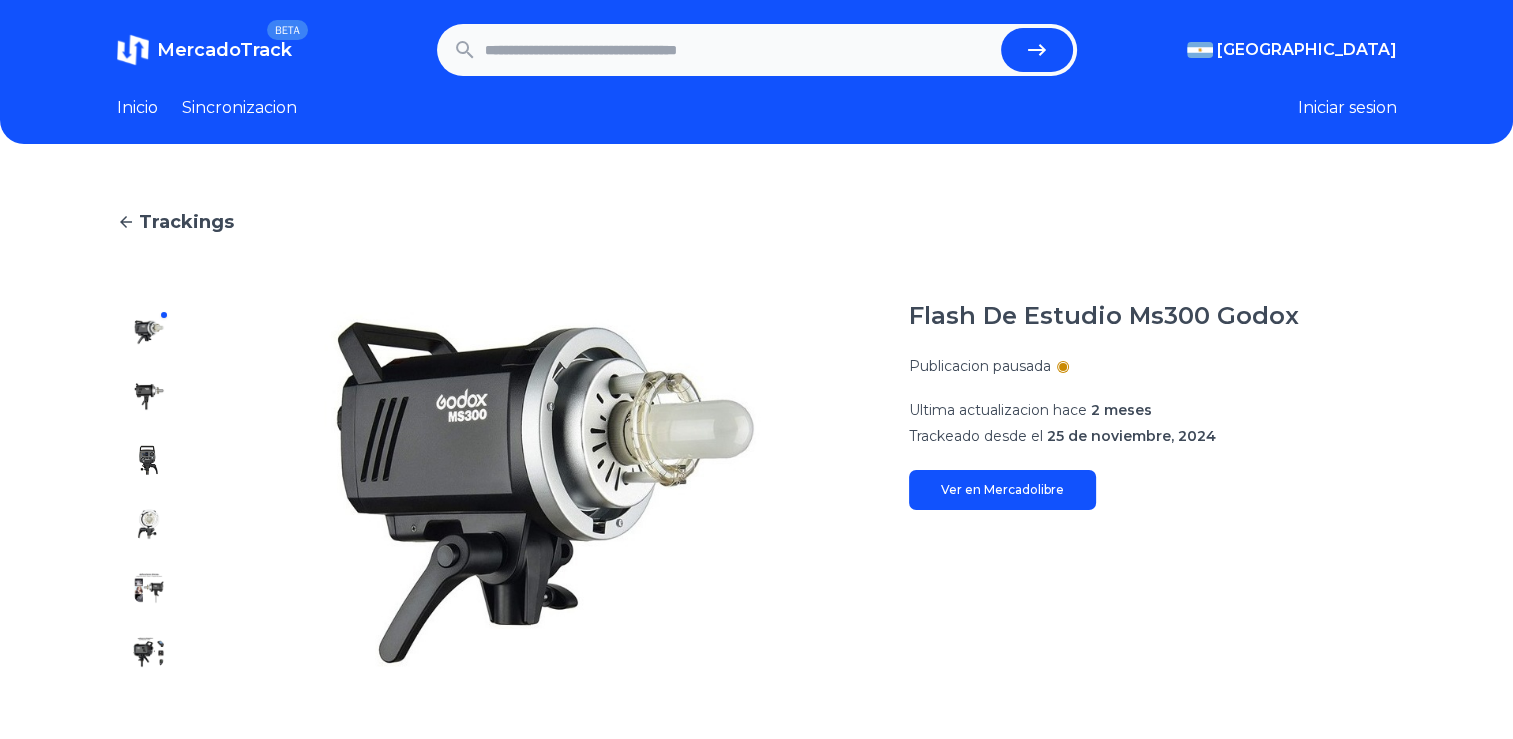 click at bounding box center [739, 50] 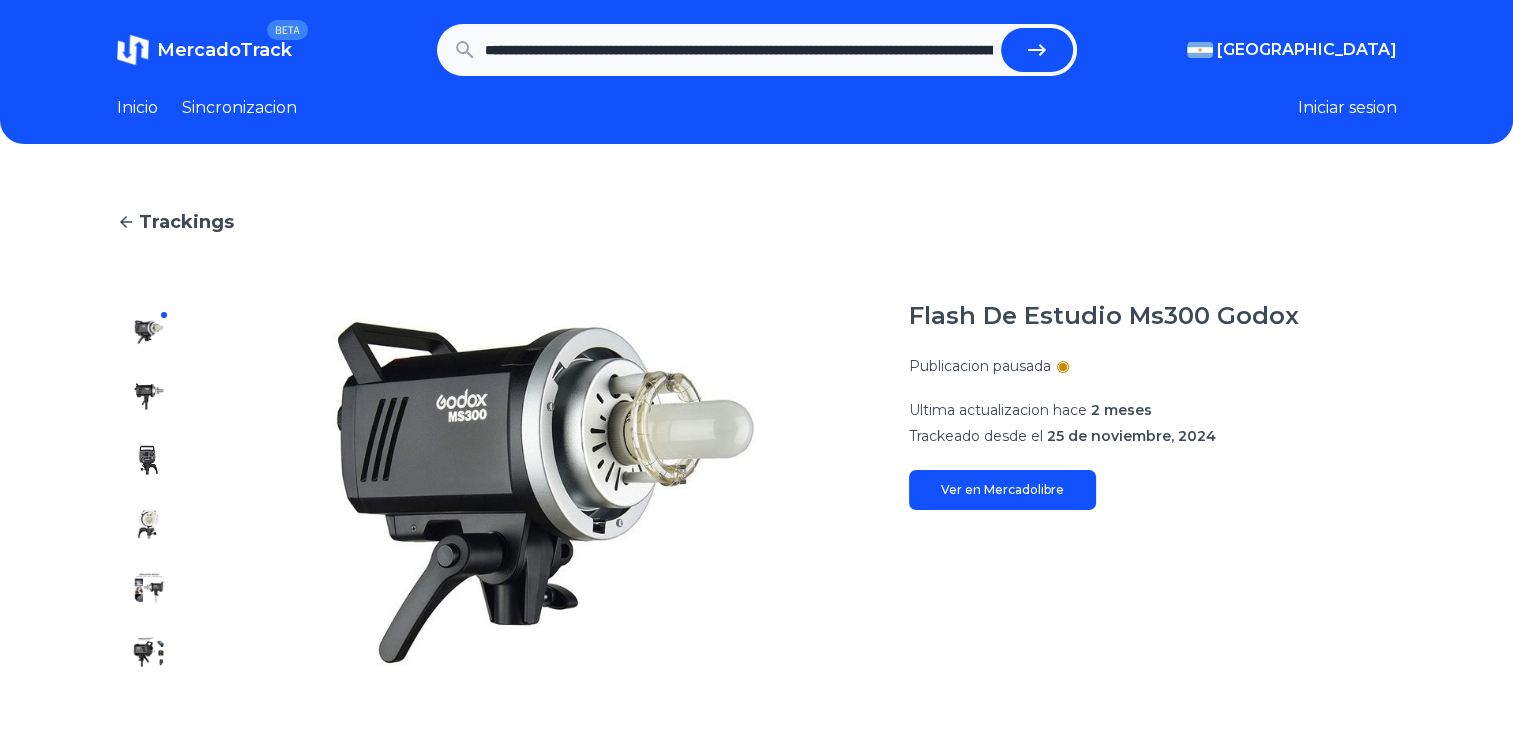 scroll, scrollTop: 0, scrollLeft: 589, axis: horizontal 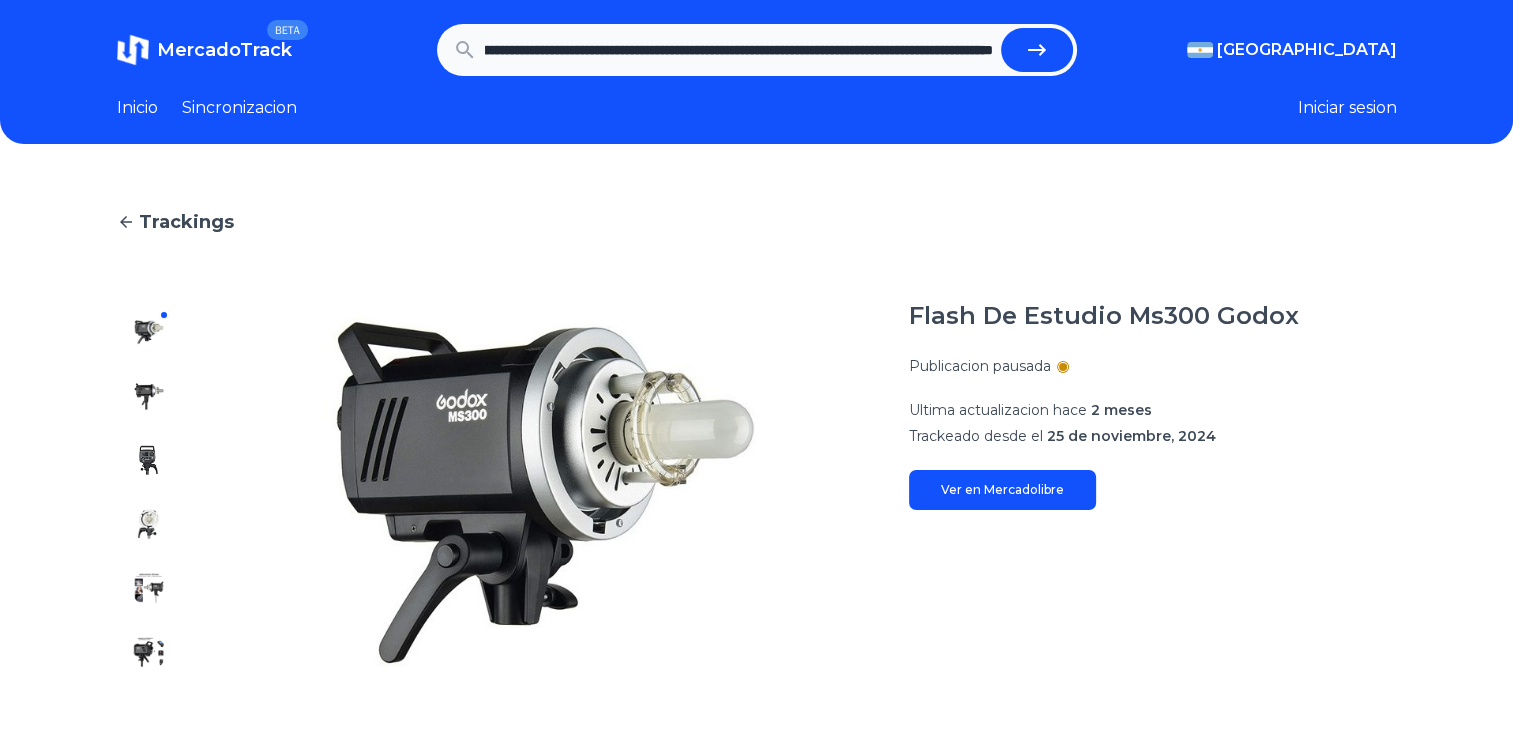 click at bounding box center [1037, 50] 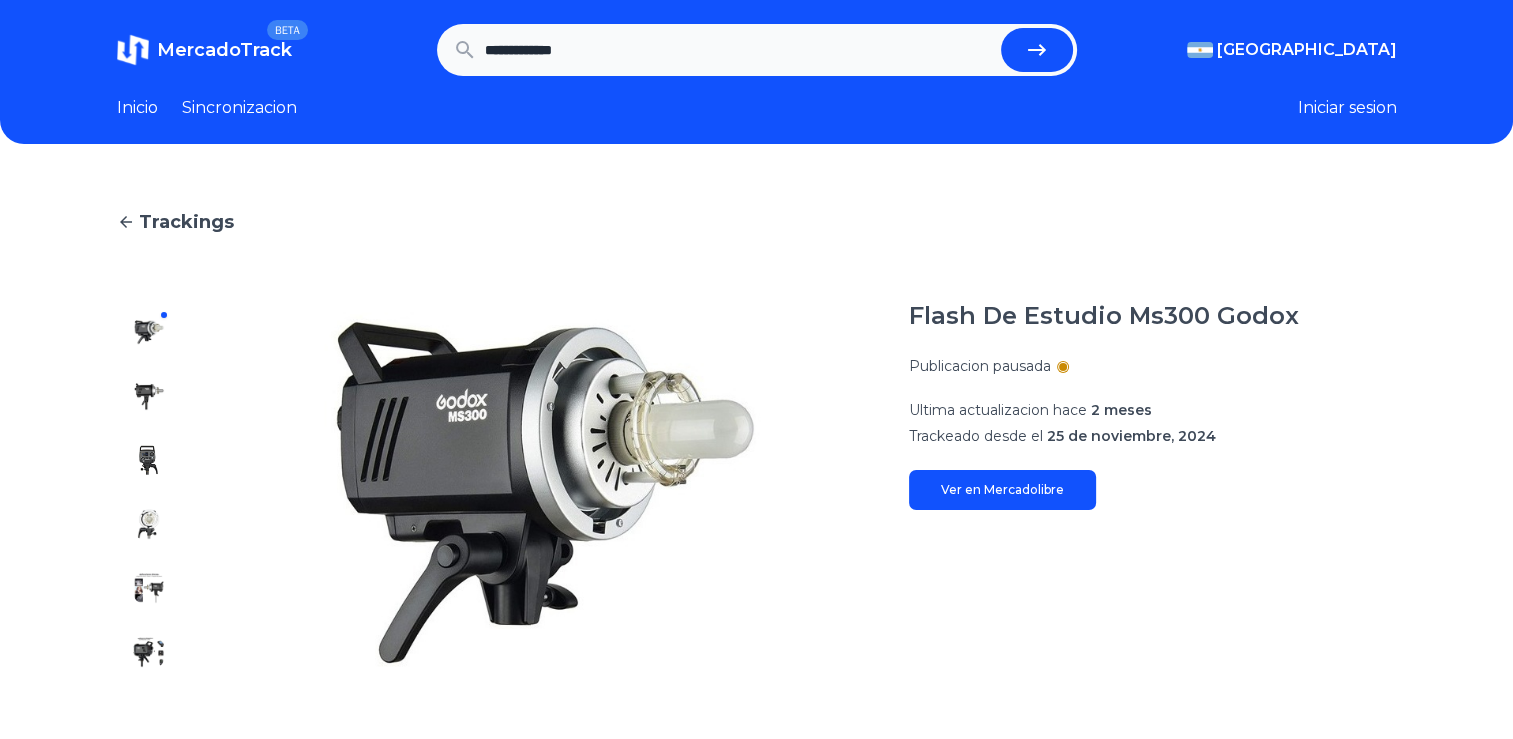 scroll, scrollTop: 0, scrollLeft: 0, axis: both 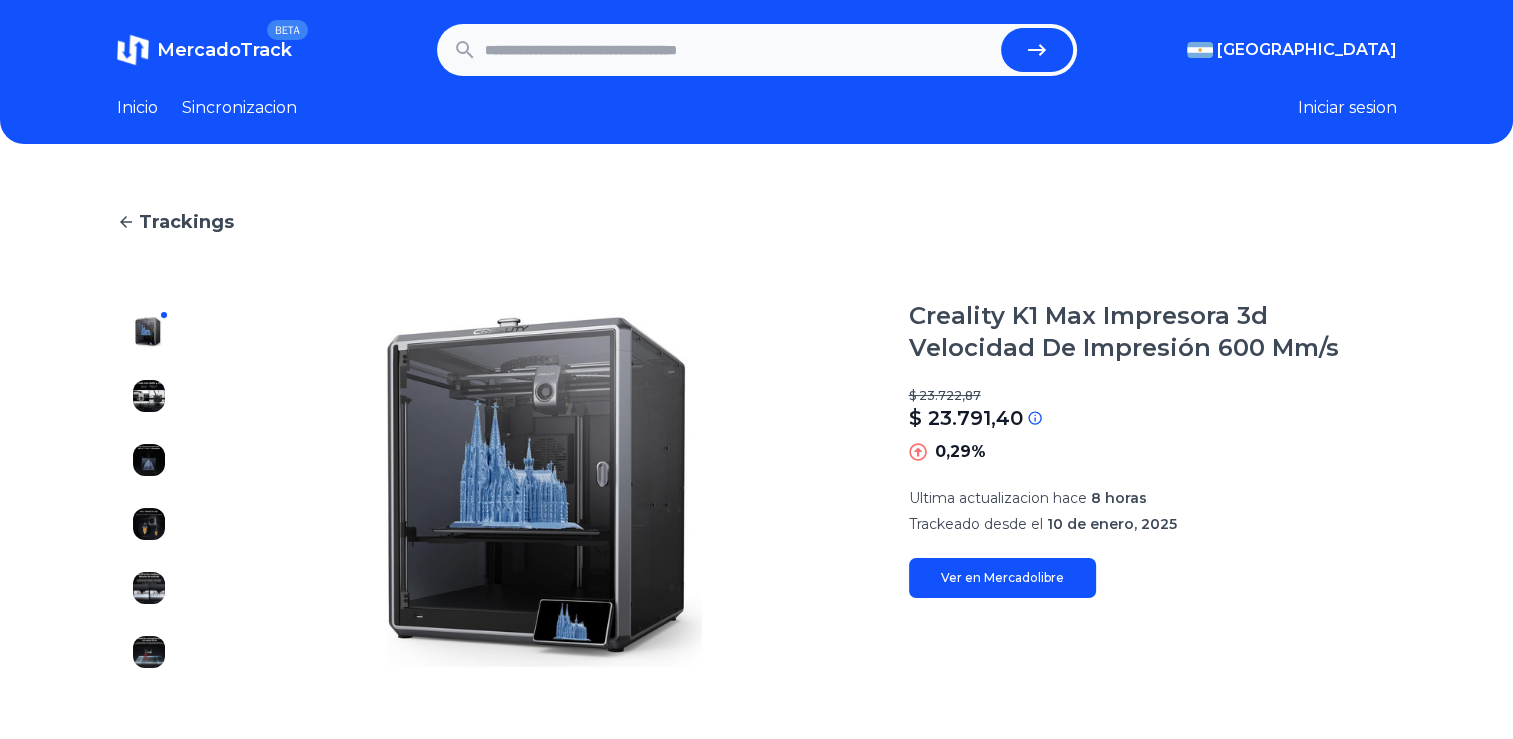 click at bounding box center [739, 50] 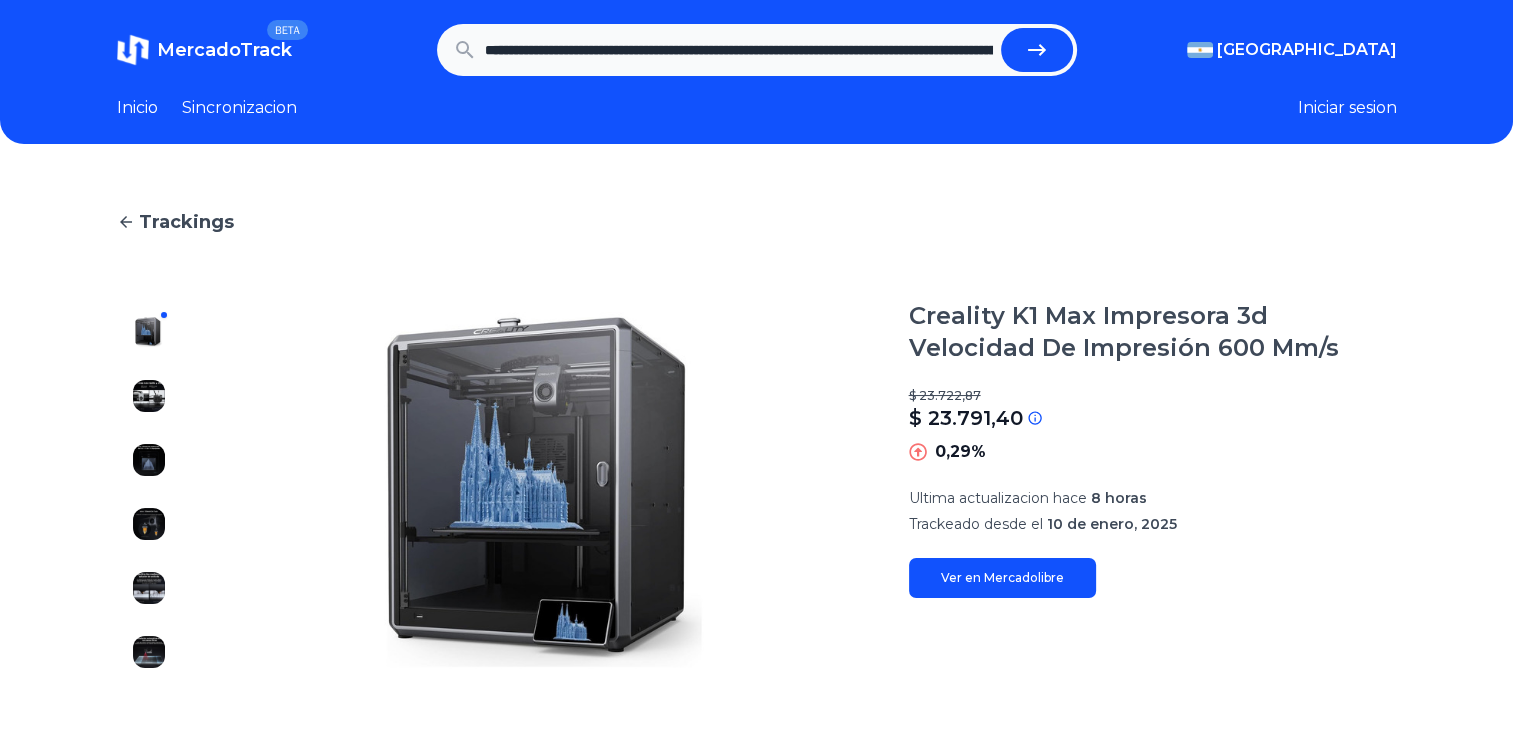 scroll, scrollTop: 0, scrollLeft: 1634, axis: horizontal 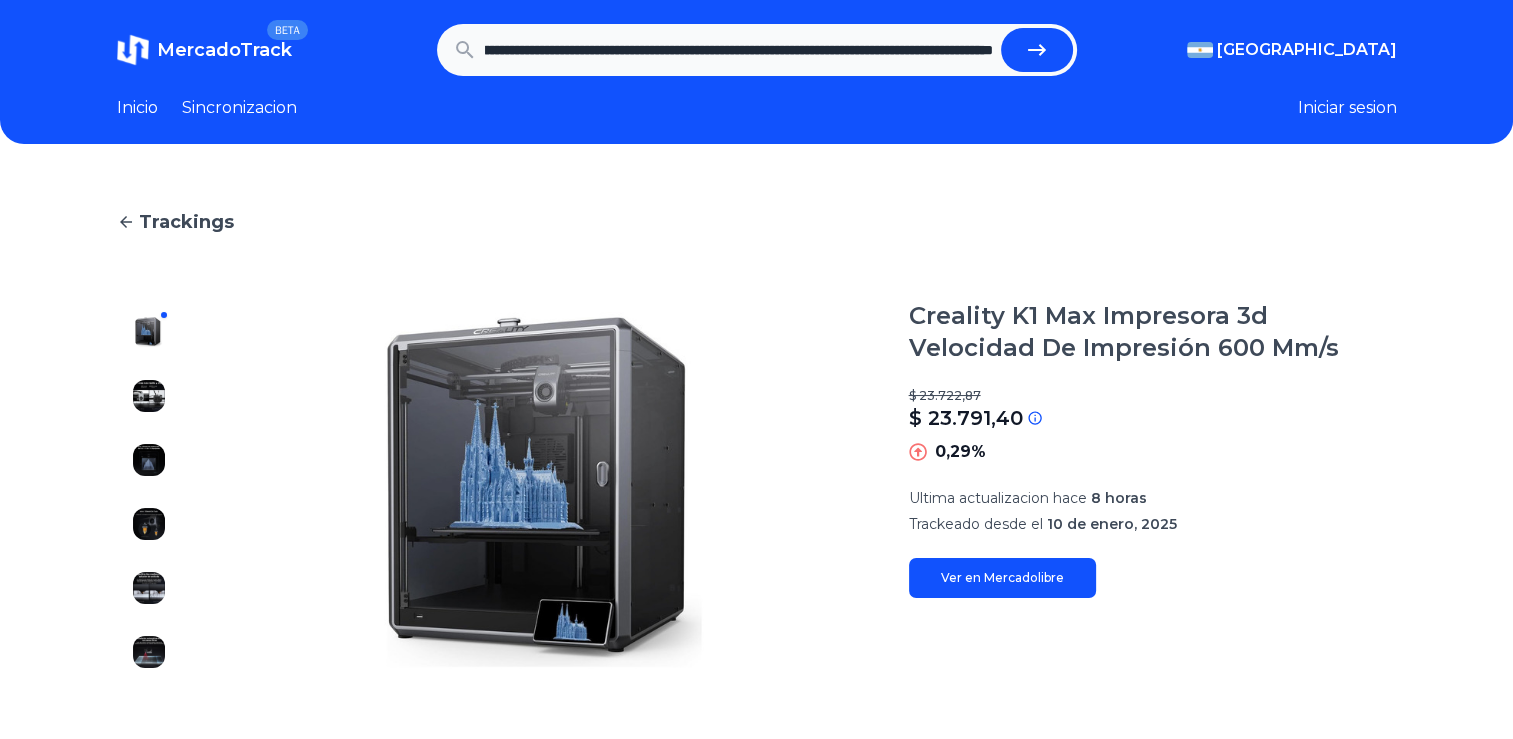 click at bounding box center (1037, 50) 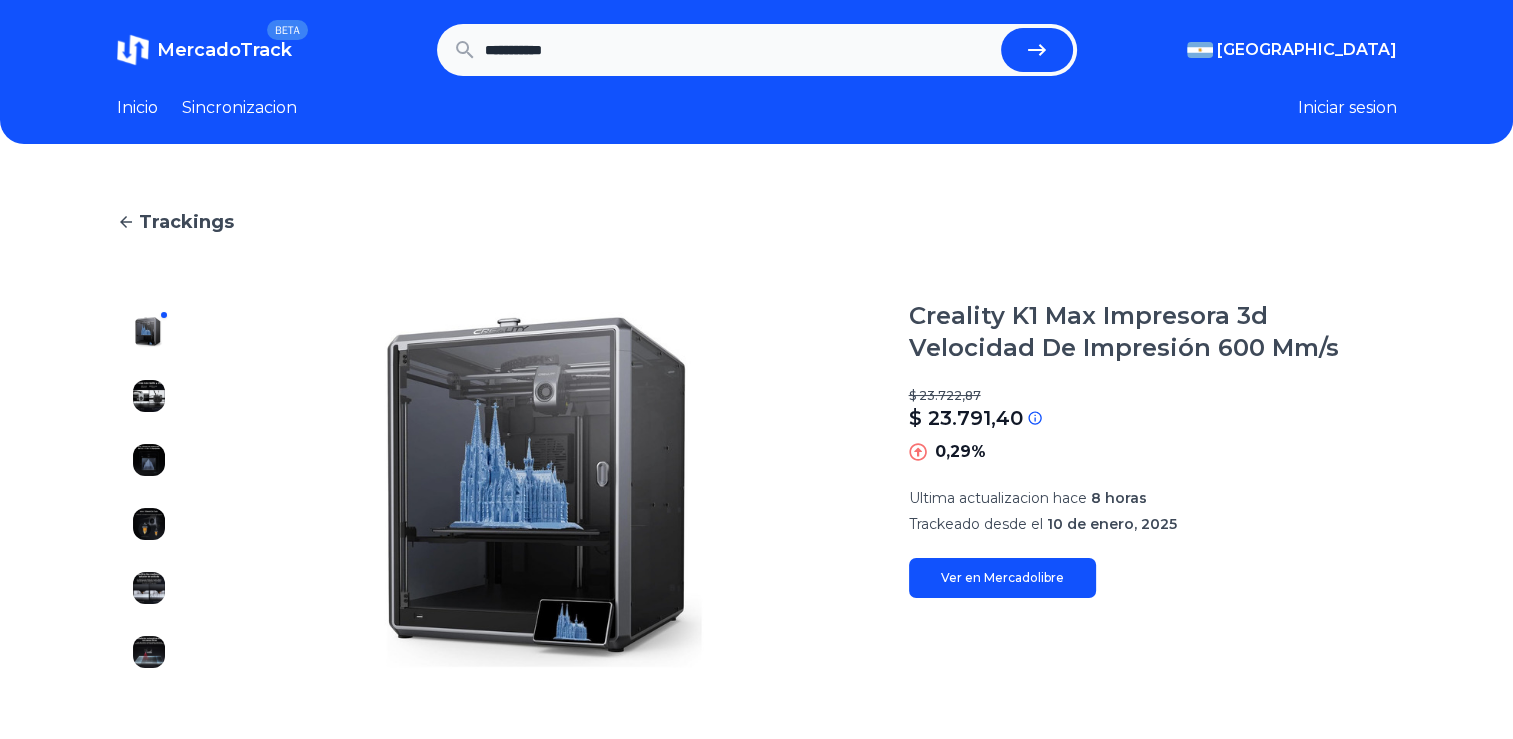 scroll, scrollTop: 0, scrollLeft: 0, axis: both 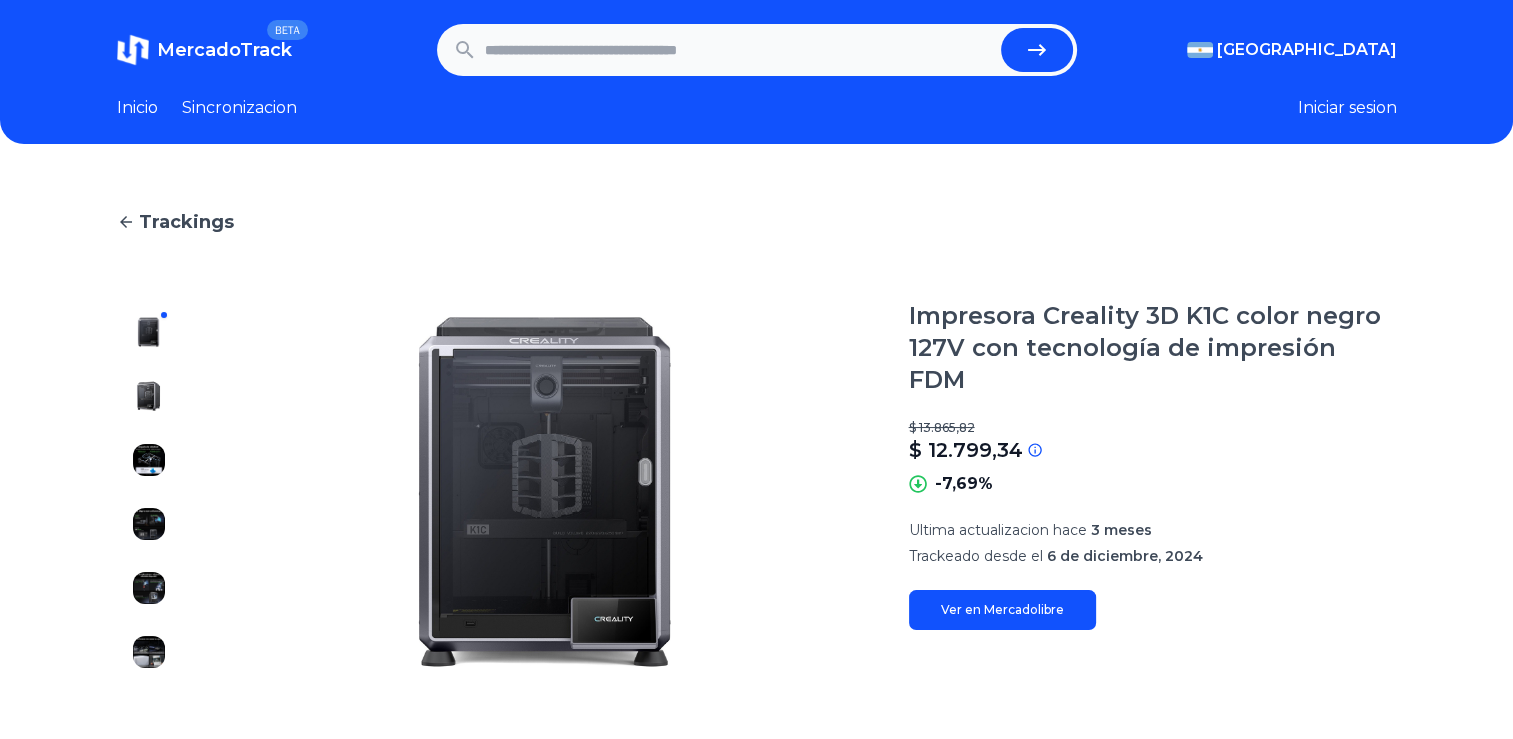 click at bounding box center [739, 50] 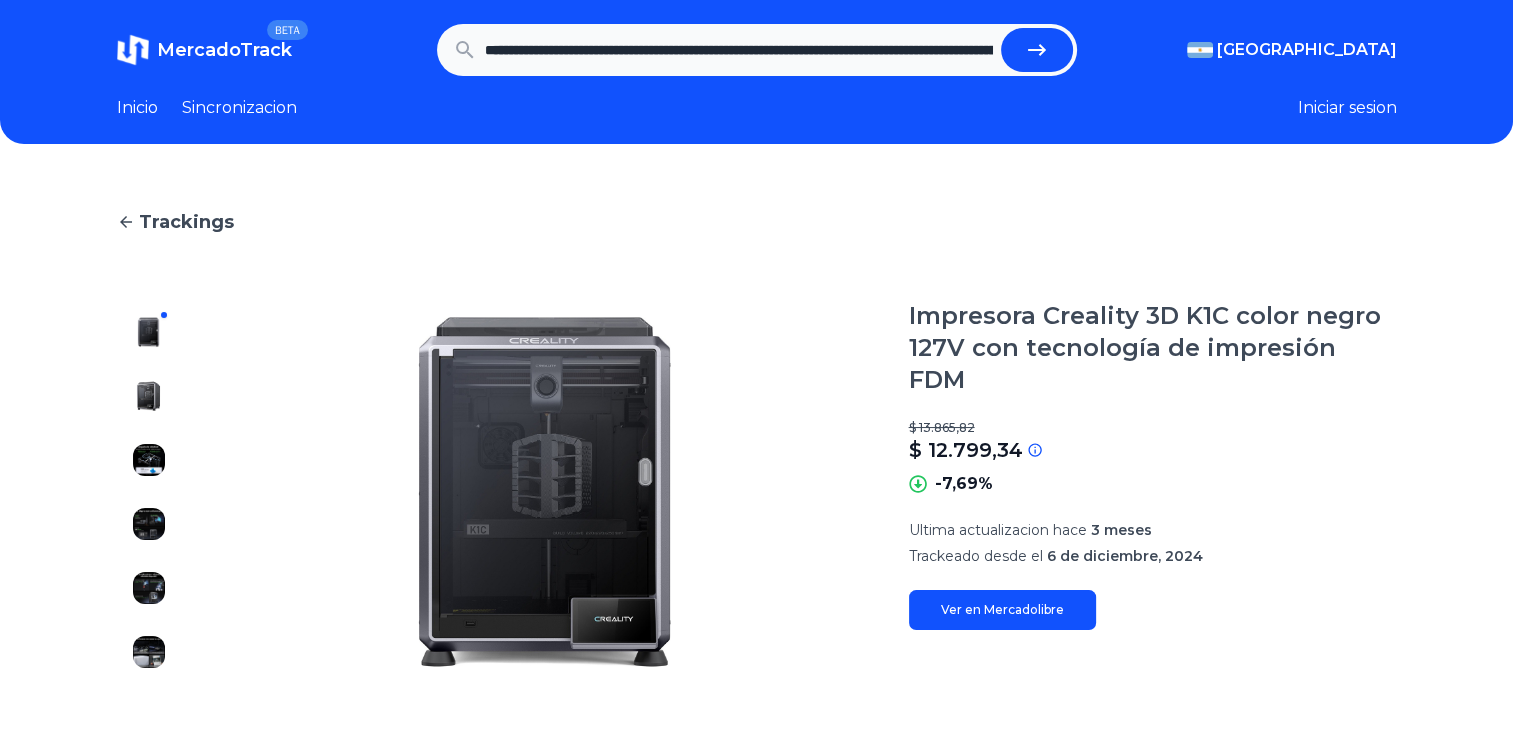 scroll, scrollTop: 0, scrollLeft: 3095, axis: horizontal 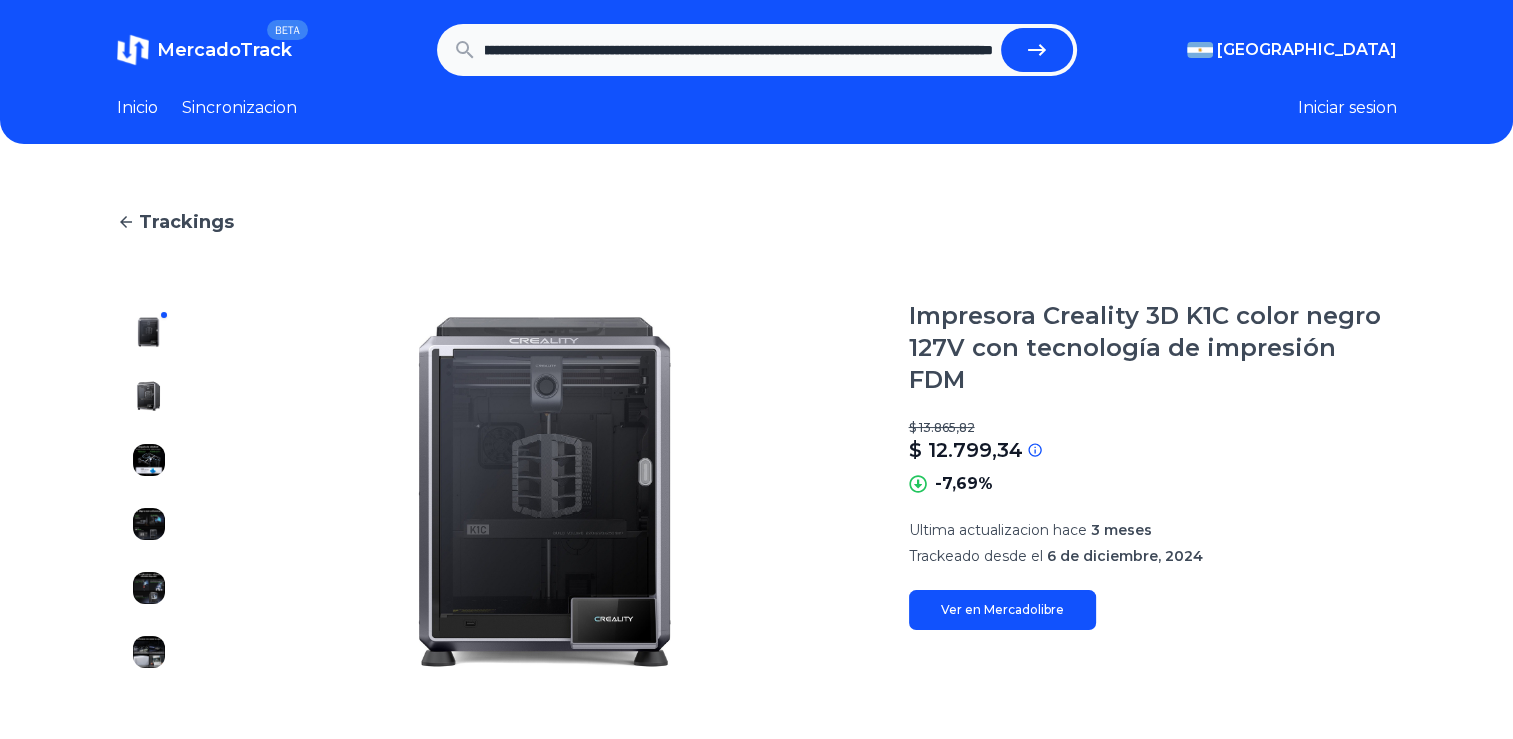 click at bounding box center [1037, 50] 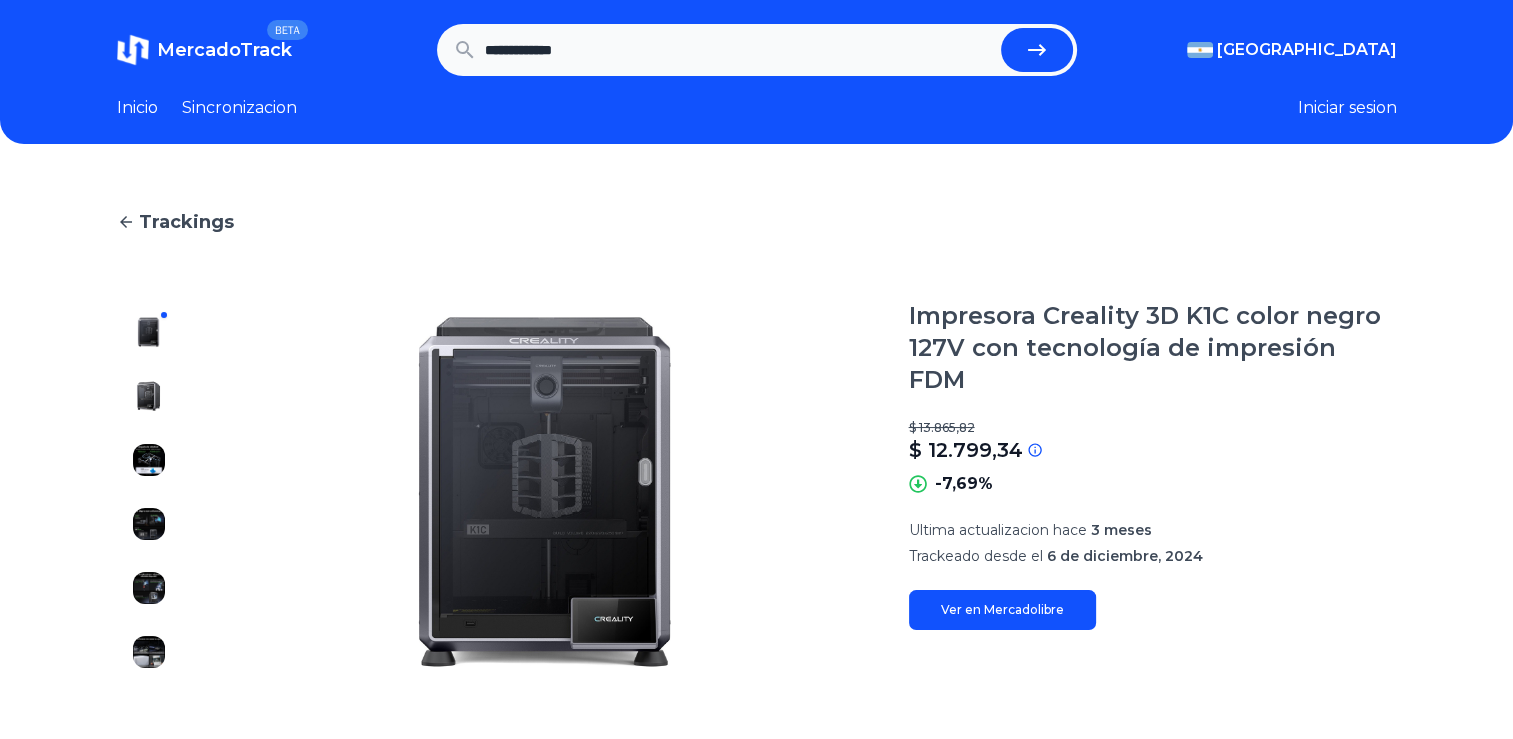 scroll, scrollTop: 0, scrollLeft: 0, axis: both 